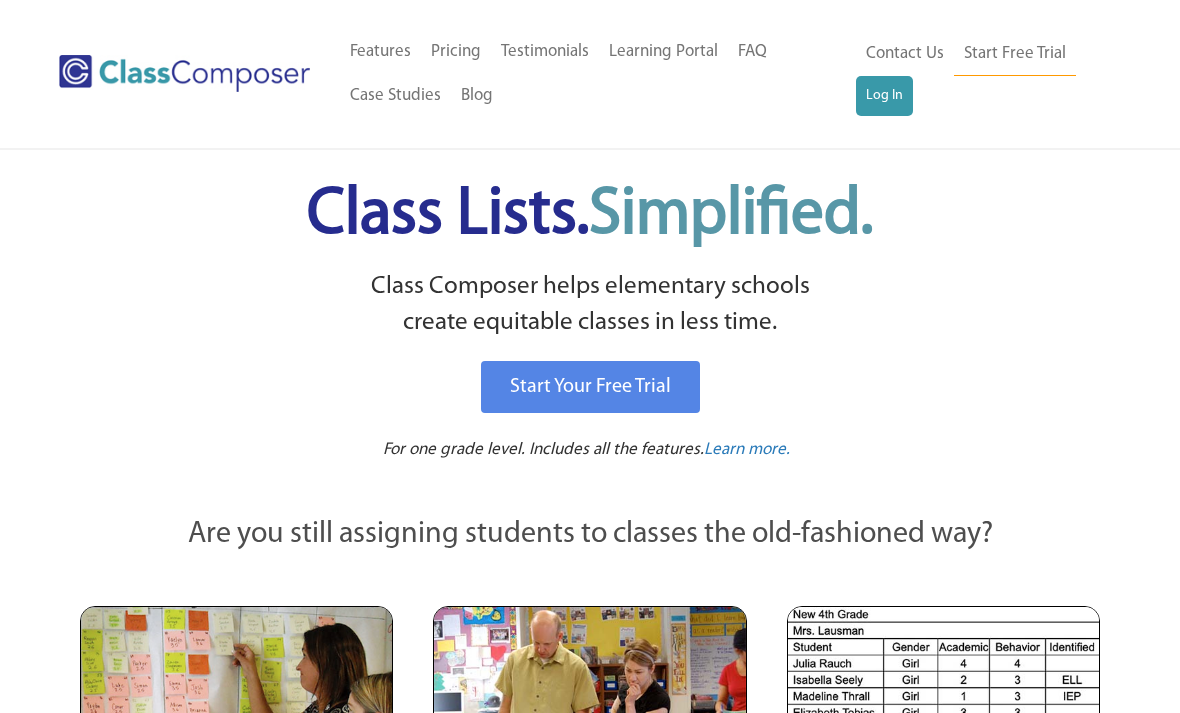 scroll, scrollTop: 0, scrollLeft: 0, axis: both 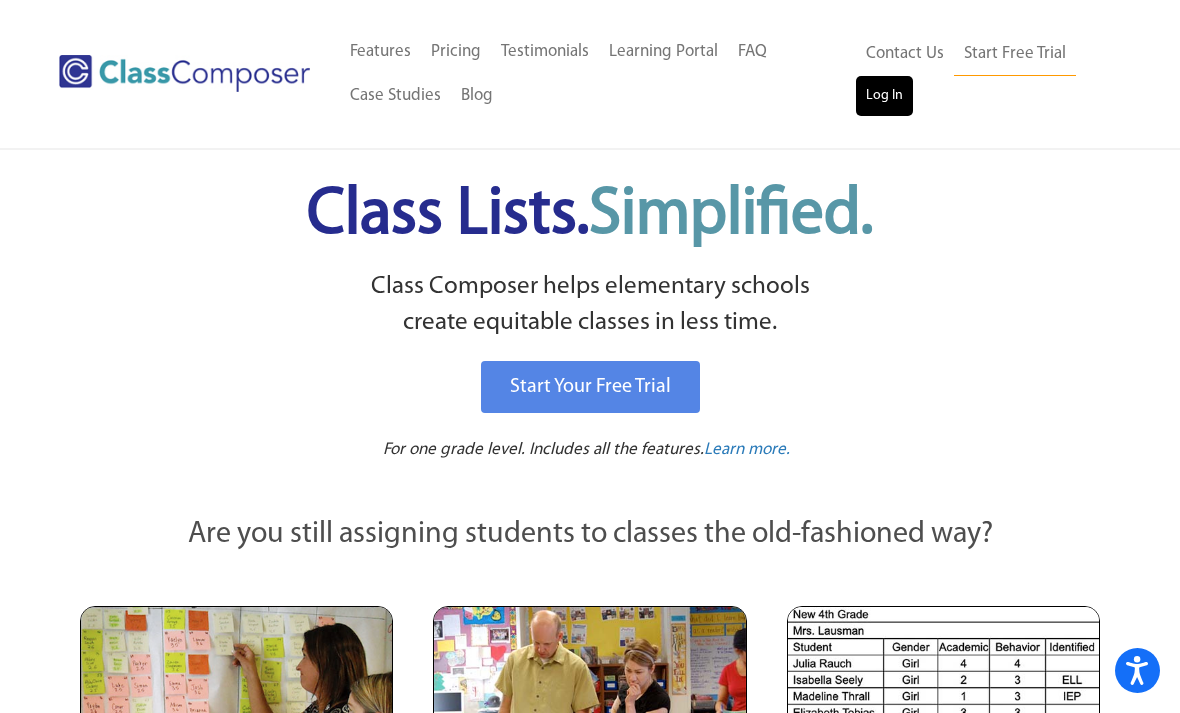 click on "Log In" at bounding box center [884, 96] 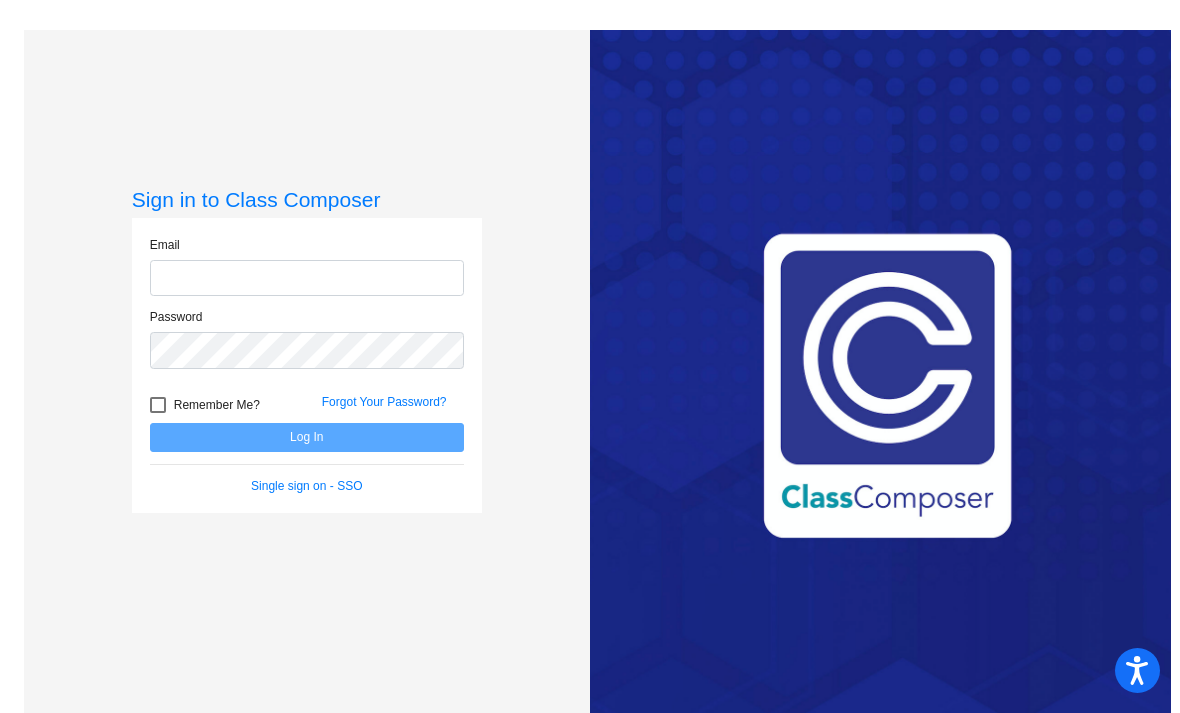 scroll, scrollTop: 133, scrollLeft: 0, axis: vertical 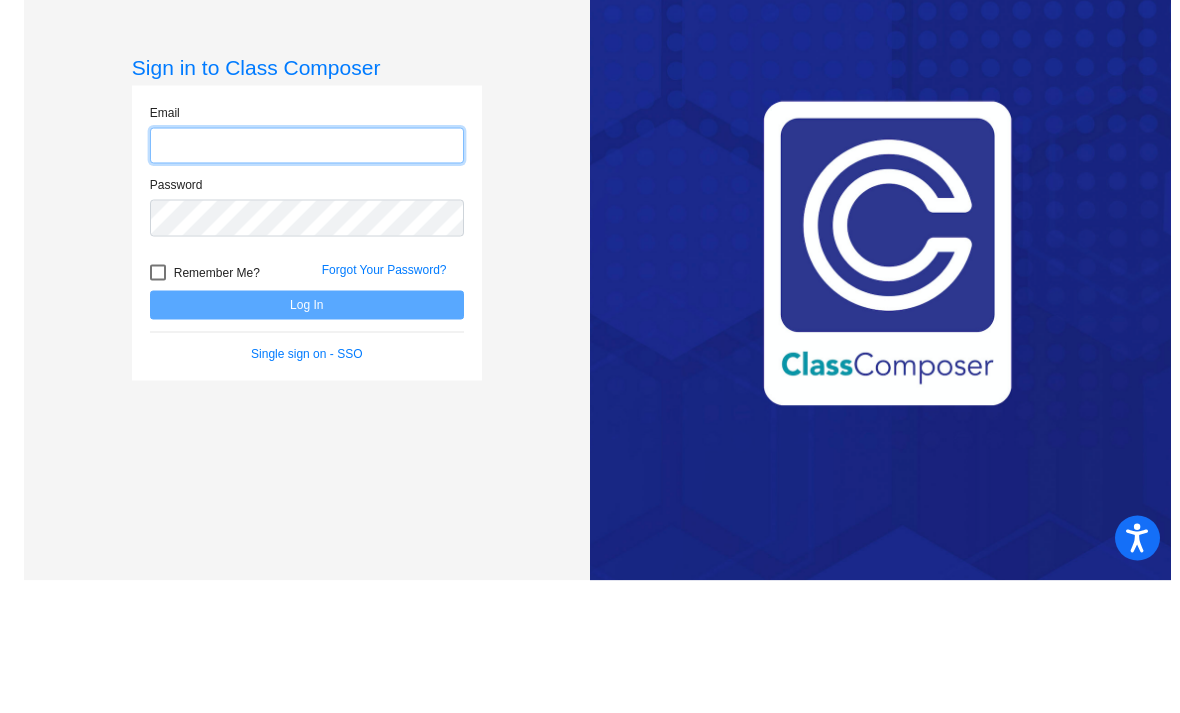 type on "[FIRST]@[EXAMPLE].COM" 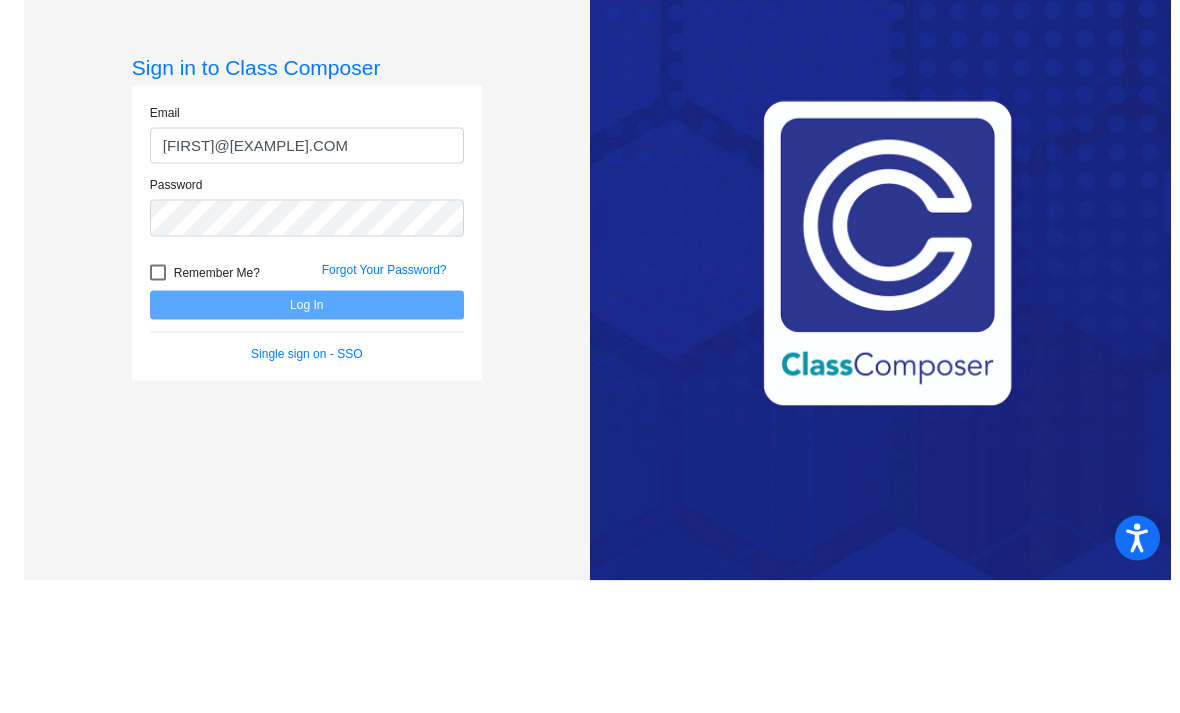 click on "Log In" 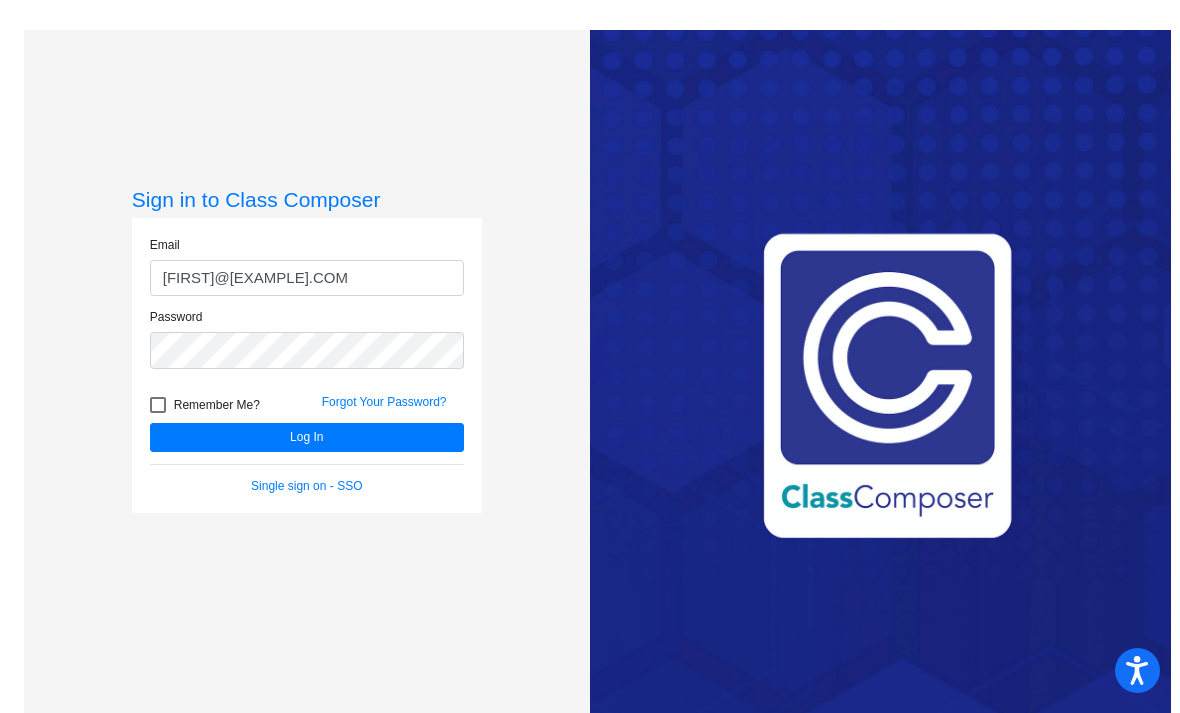 scroll, scrollTop: 38, scrollLeft: 0, axis: vertical 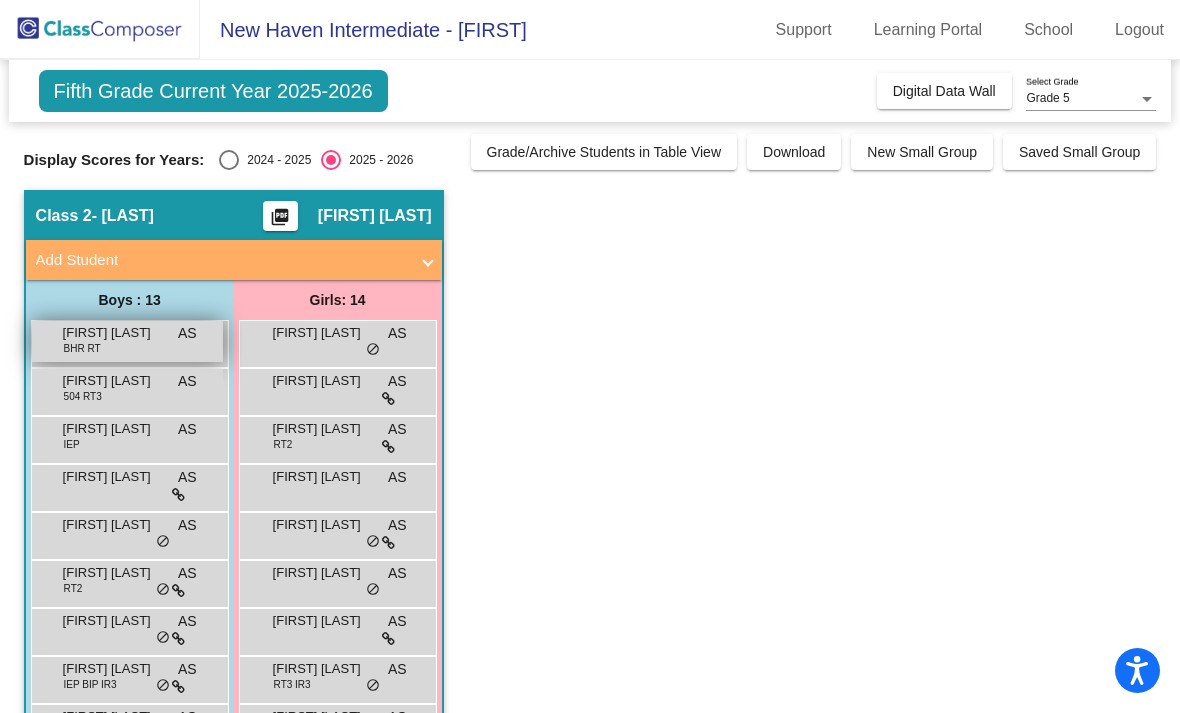 click on "[FIRST] [LAST] BHR RT AS lock do_not_disturb_alt" at bounding box center (127, 341) 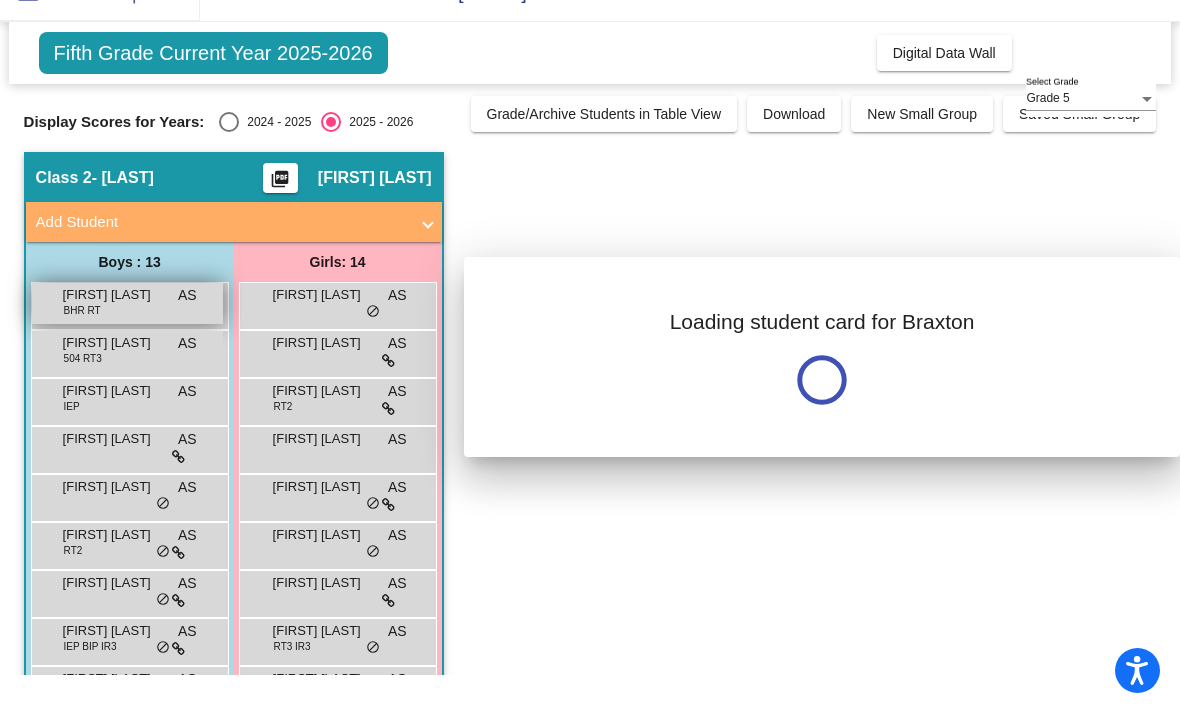 scroll, scrollTop: 0, scrollLeft: 0, axis: both 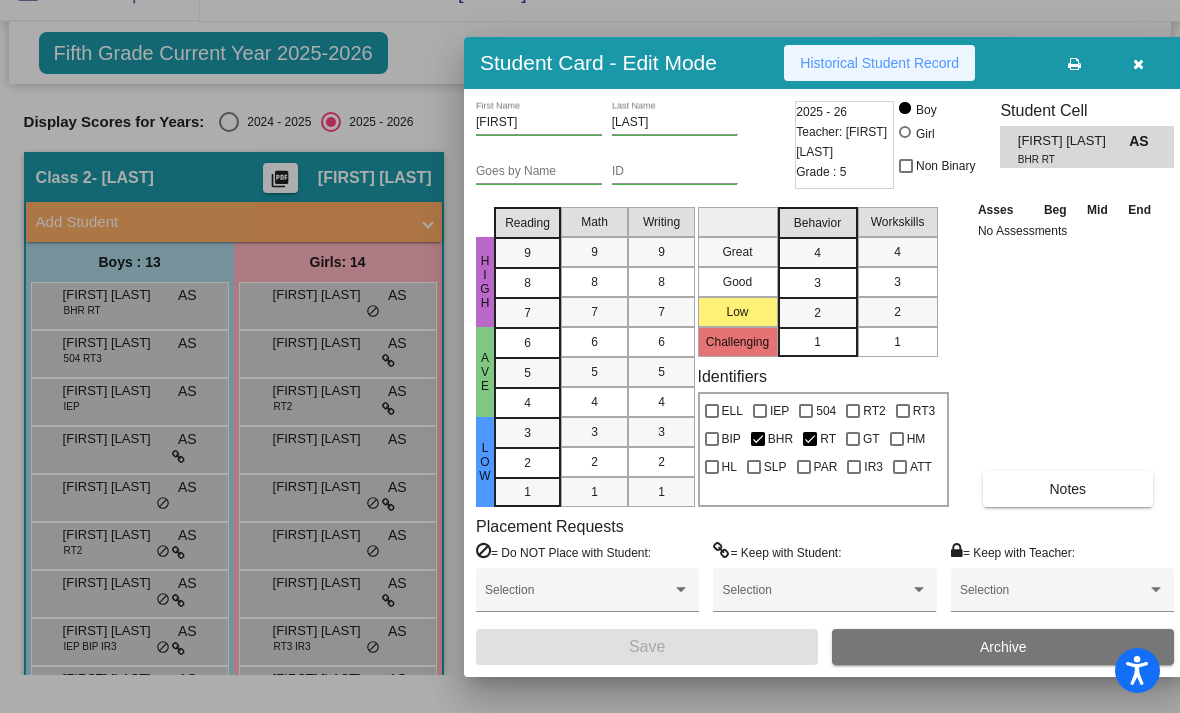 click on "Historical Student Record" at bounding box center (879, 63) 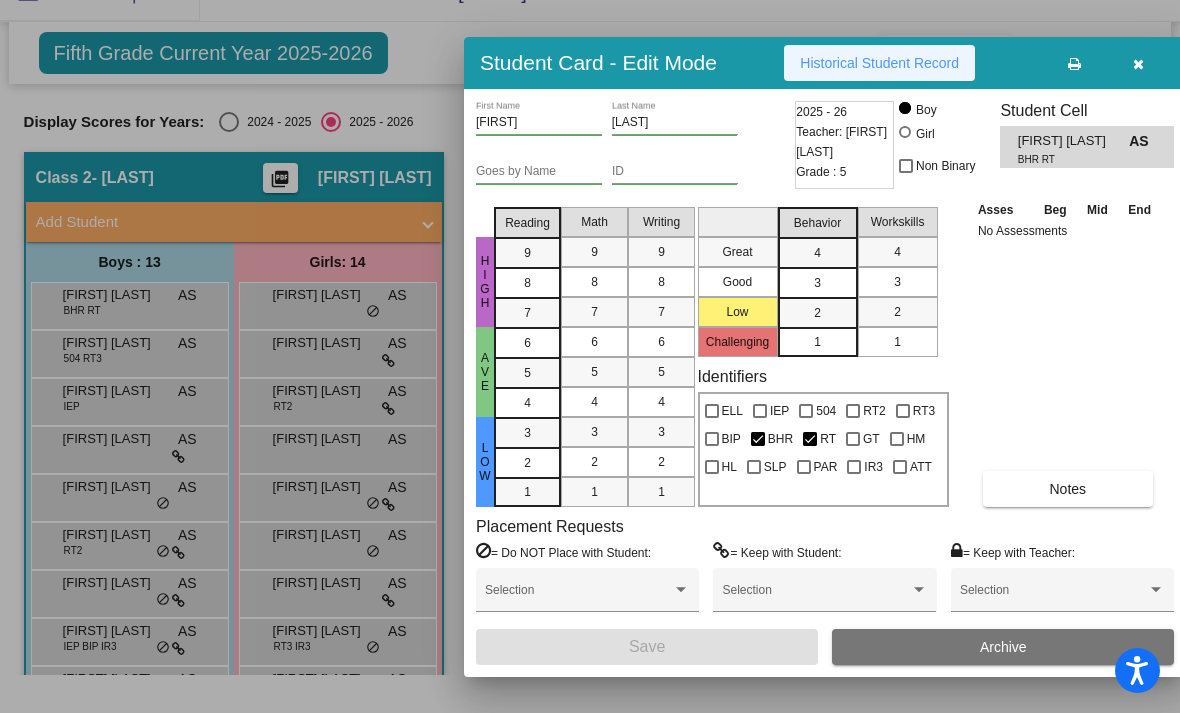 click on "Historical Student Record" at bounding box center [879, 63] 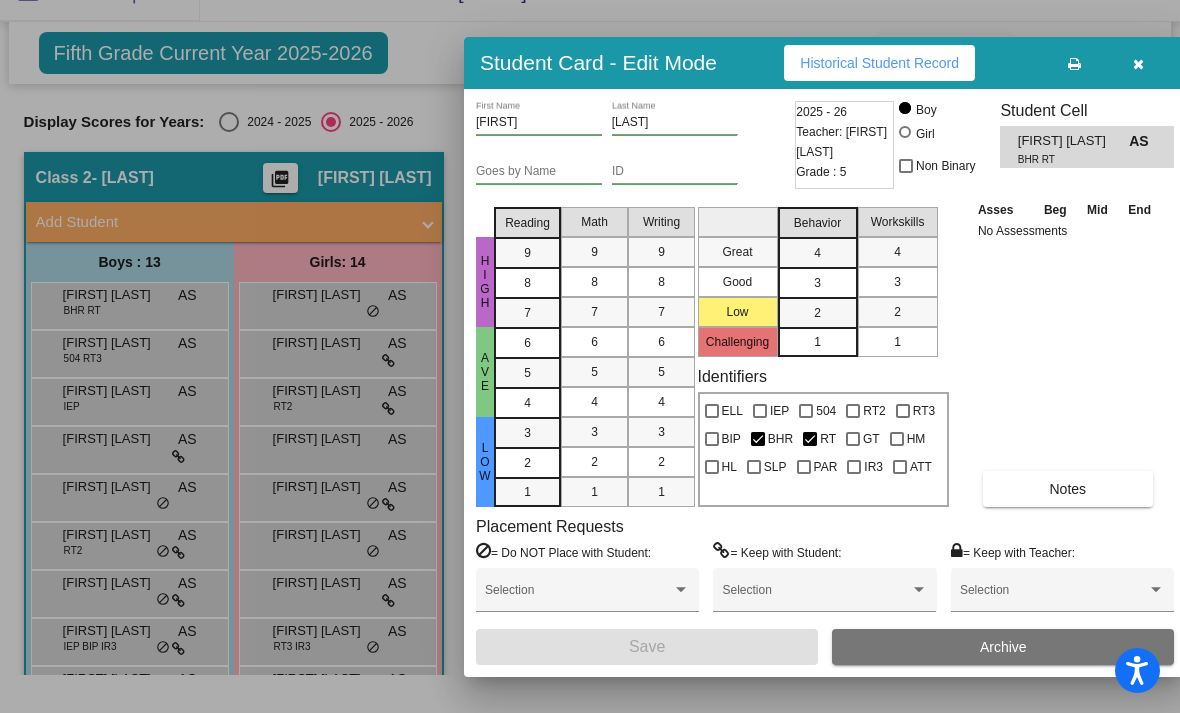 click at bounding box center [1138, 63] 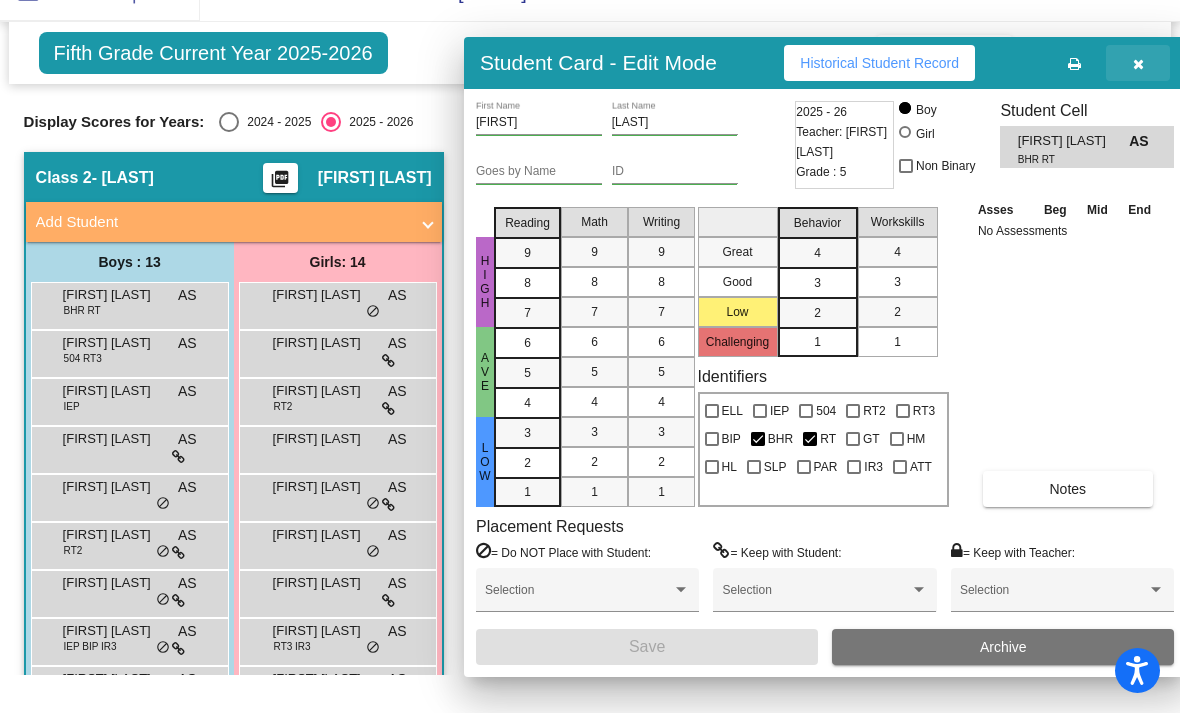 scroll, scrollTop: 38, scrollLeft: 0, axis: vertical 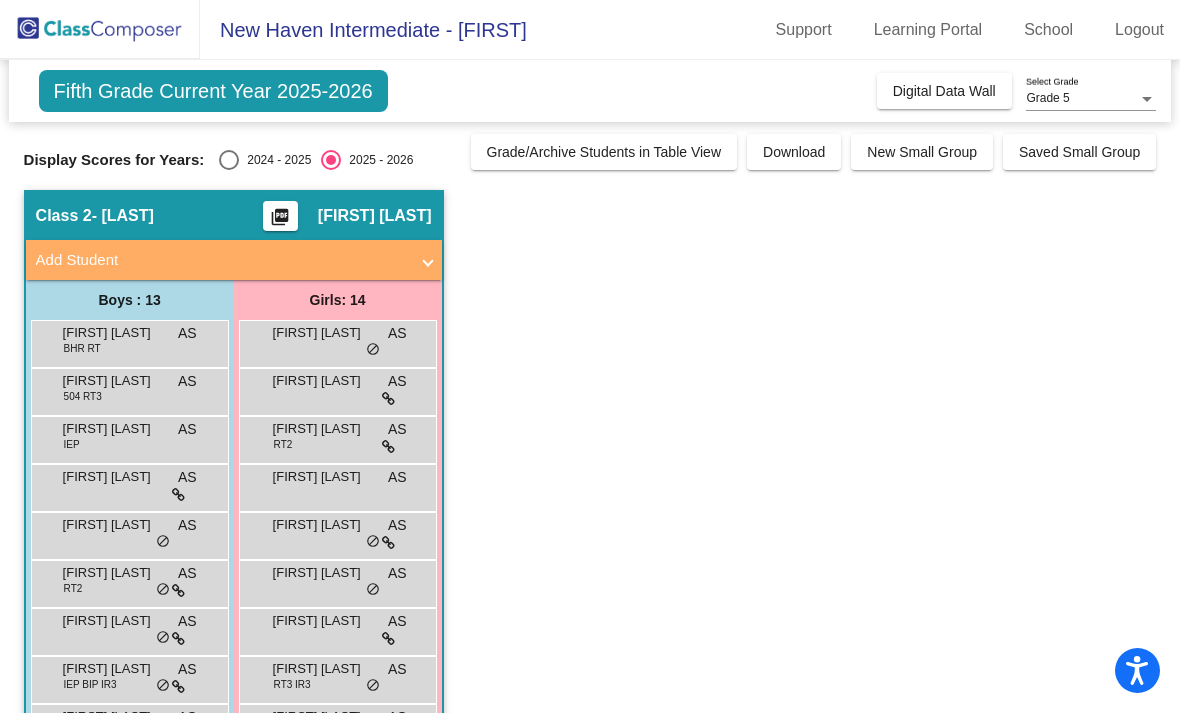 click at bounding box center [229, 160] 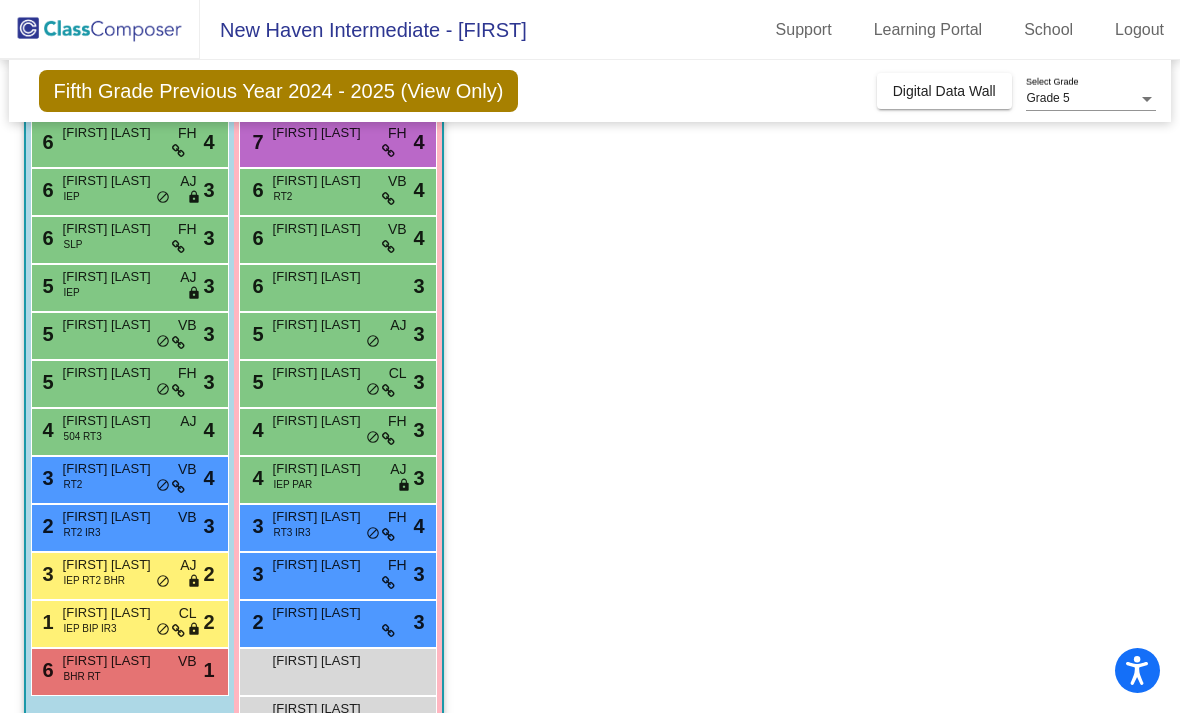 scroll, scrollTop: 247, scrollLeft: 0, axis: vertical 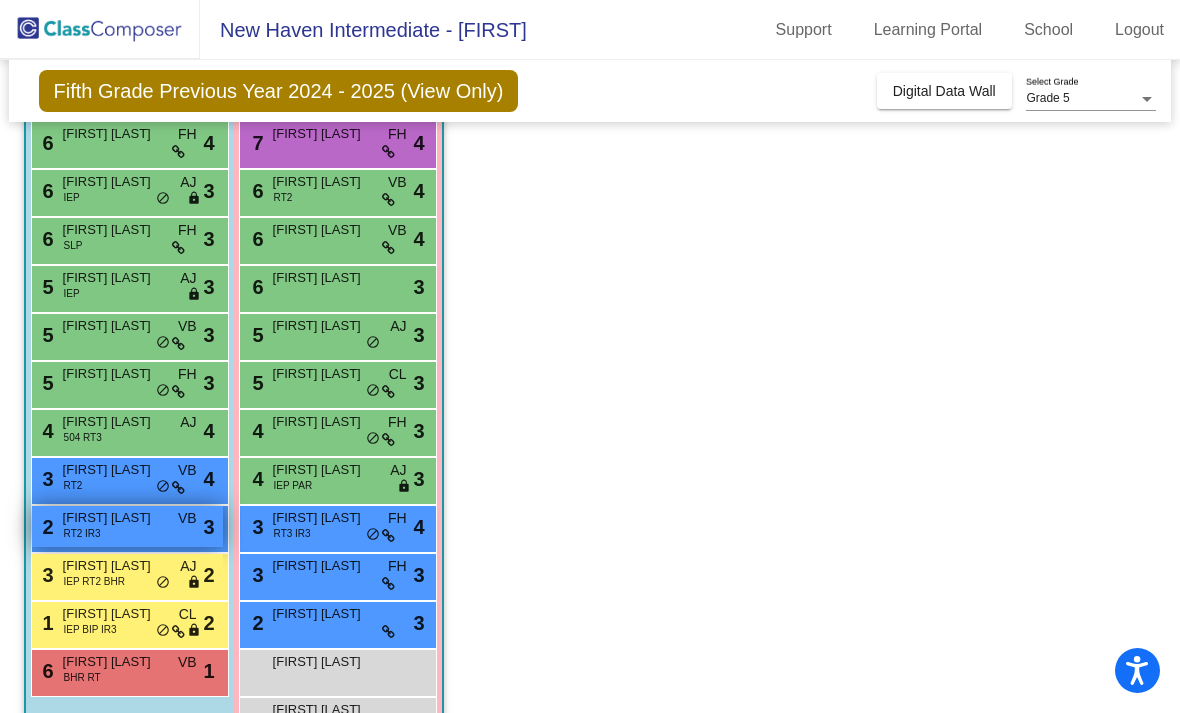 click on "RT2 IR3" at bounding box center [82, 533] 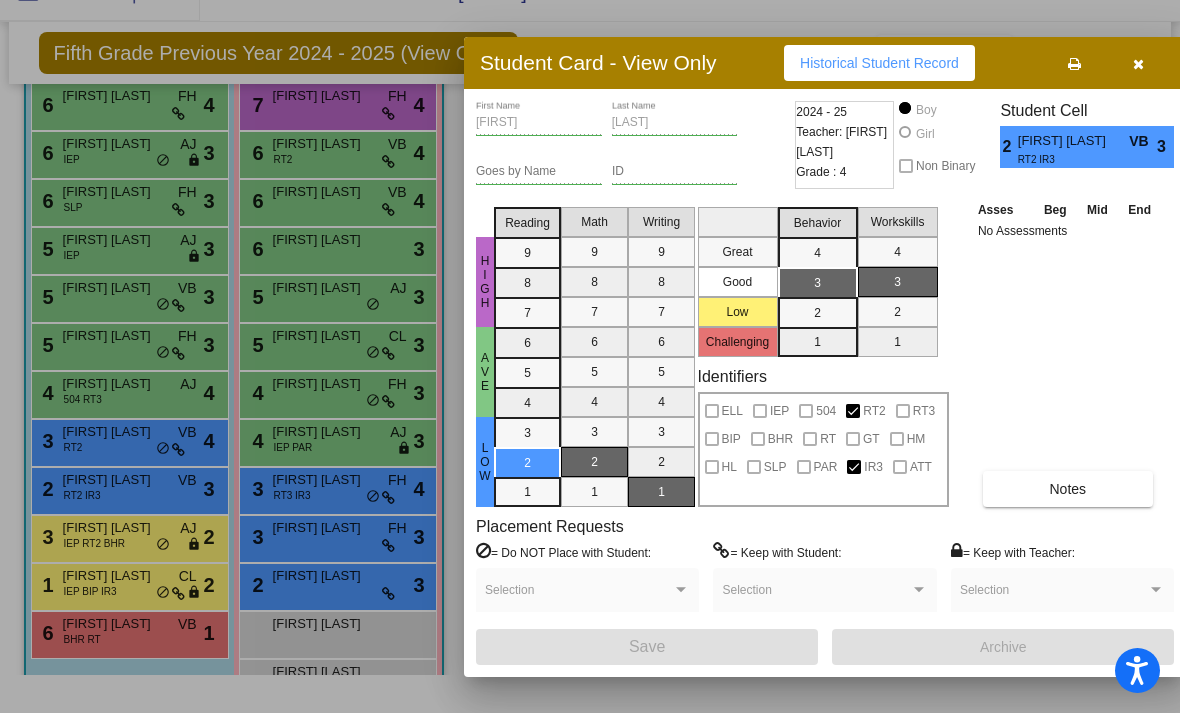 click on "Student Cell 2 [FIRST] [LAST] VB RT2 IR3 3" at bounding box center (1087, 134) 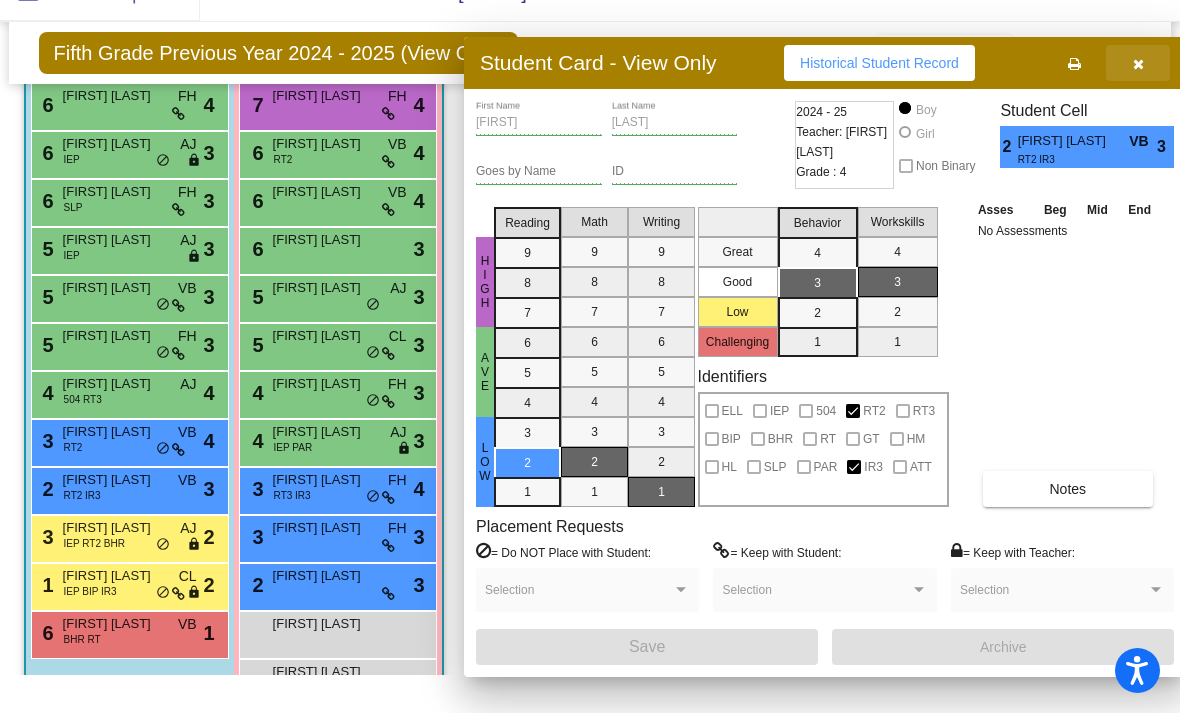 scroll, scrollTop: 38, scrollLeft: 0, axis: vertical 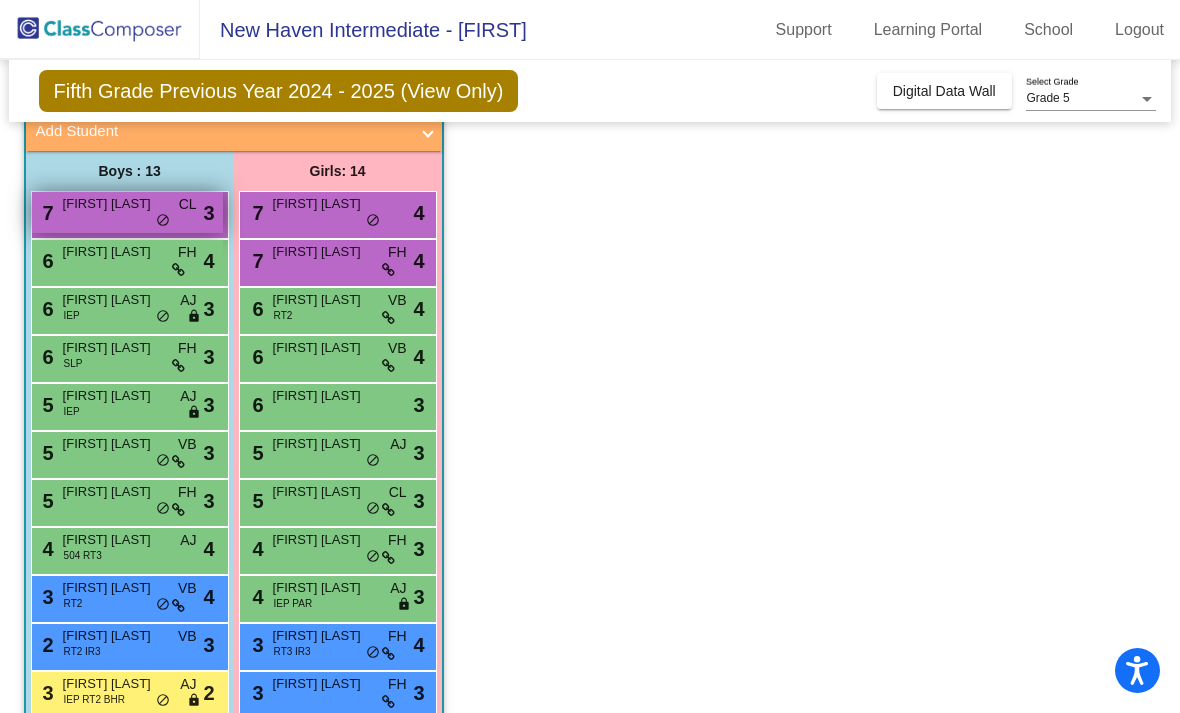click on "[FIRST] [LAST]" at bounding box center (113, 204) 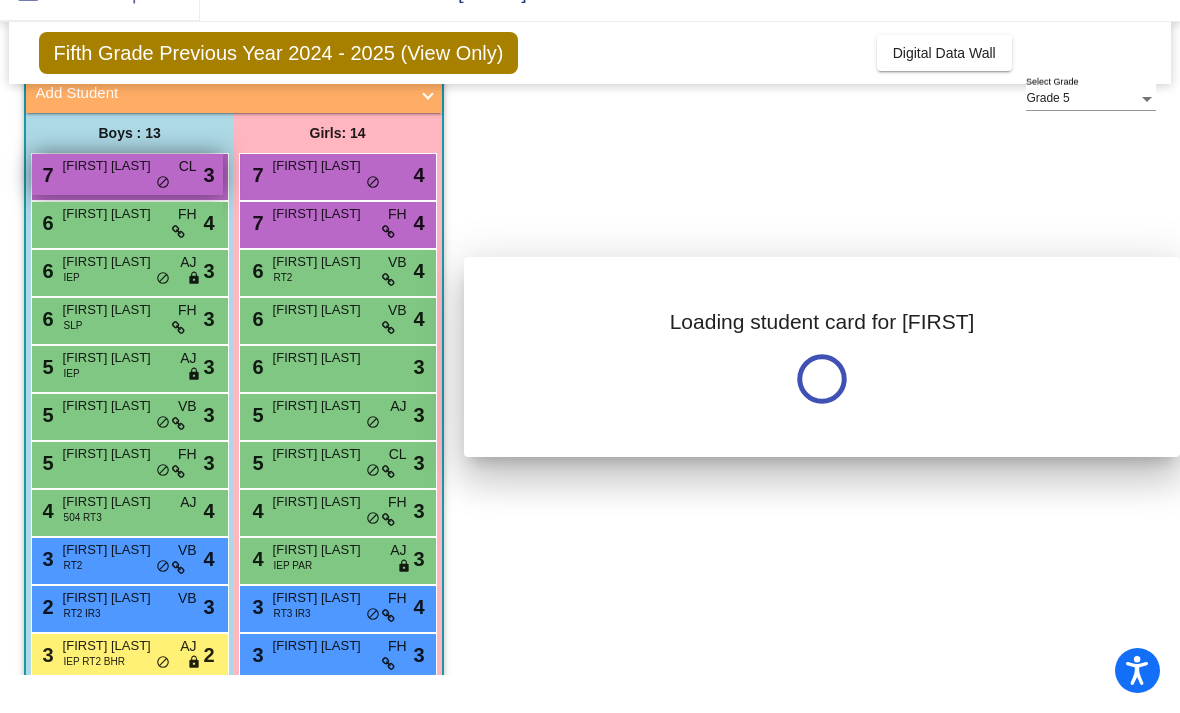 scroll, scrollTop: 0, scrollLeft: 0, axis: both 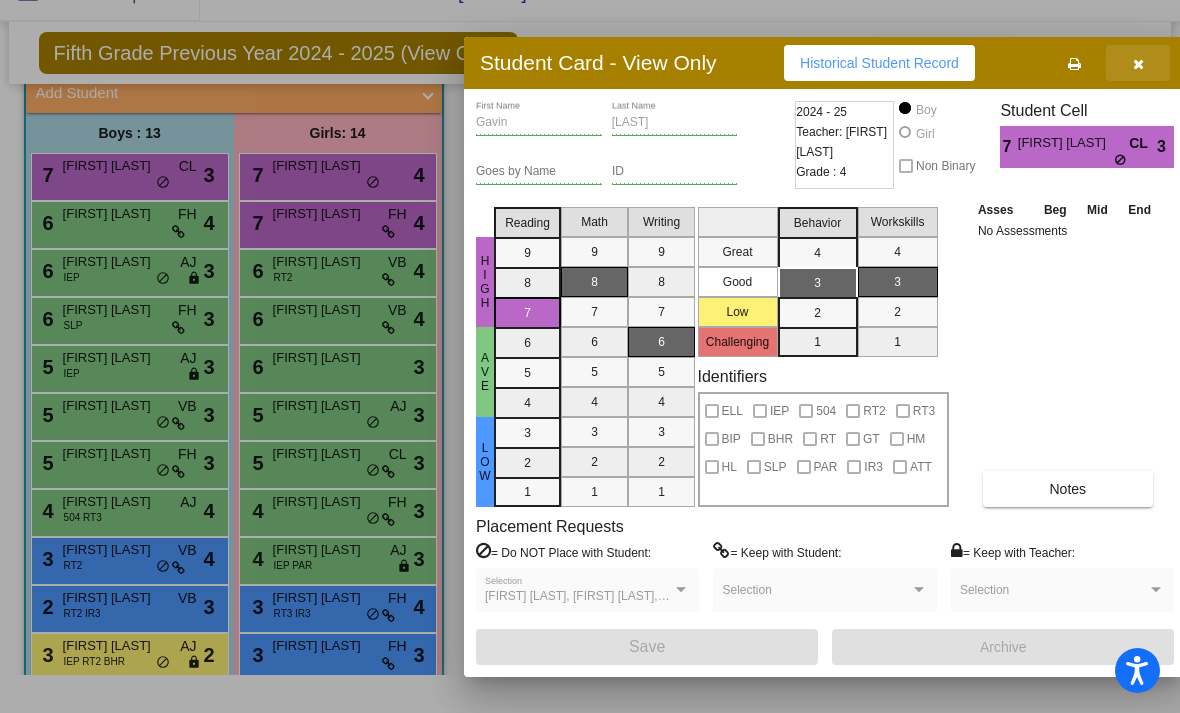 click at bounding box center [1138, 63] 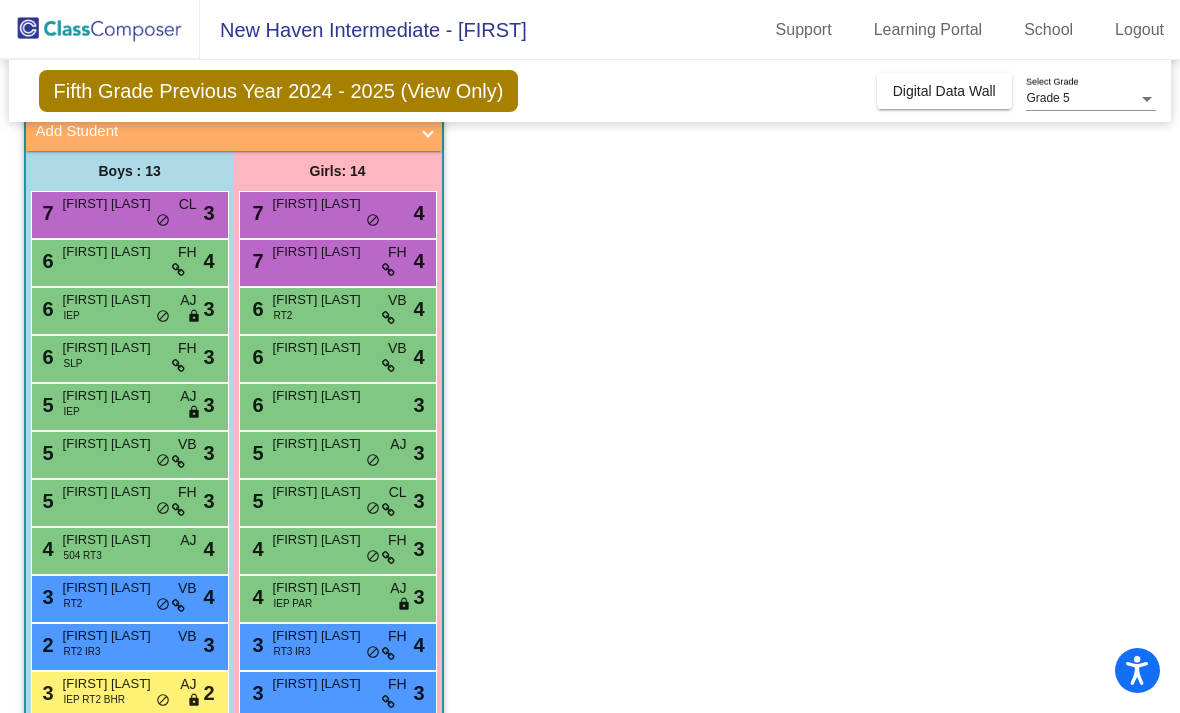 scroll, scrollTop: 38, scrollLeft: 0, axis: vertical 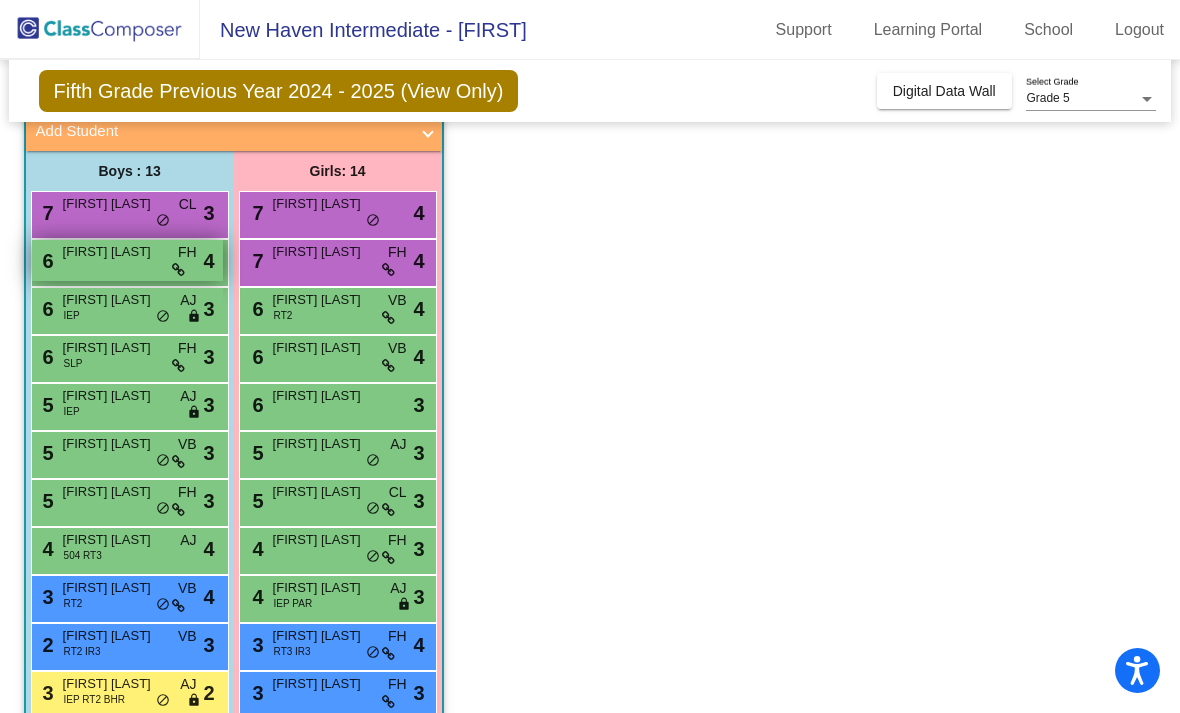 click on "6 [FIRST] [LAST] FH lock do_not_disturb_alt 4" at bounding box center (127, 260) 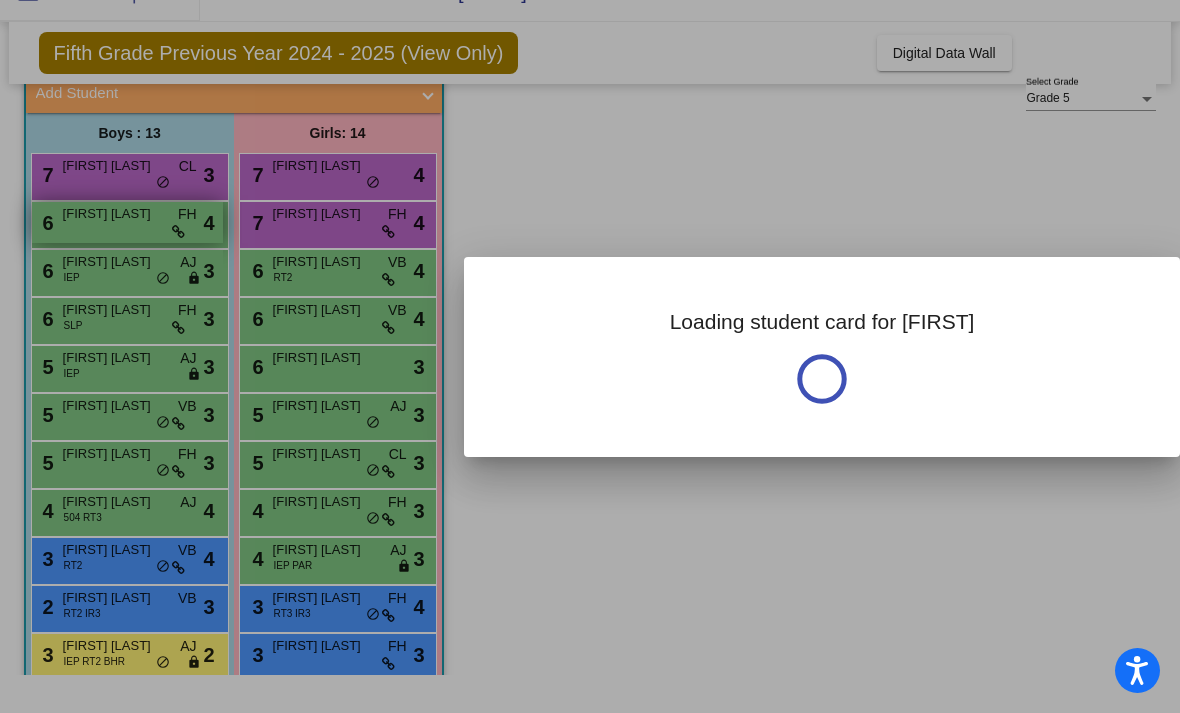 scroll, scrollTop: 0, scrollLeft: 0, axis: both 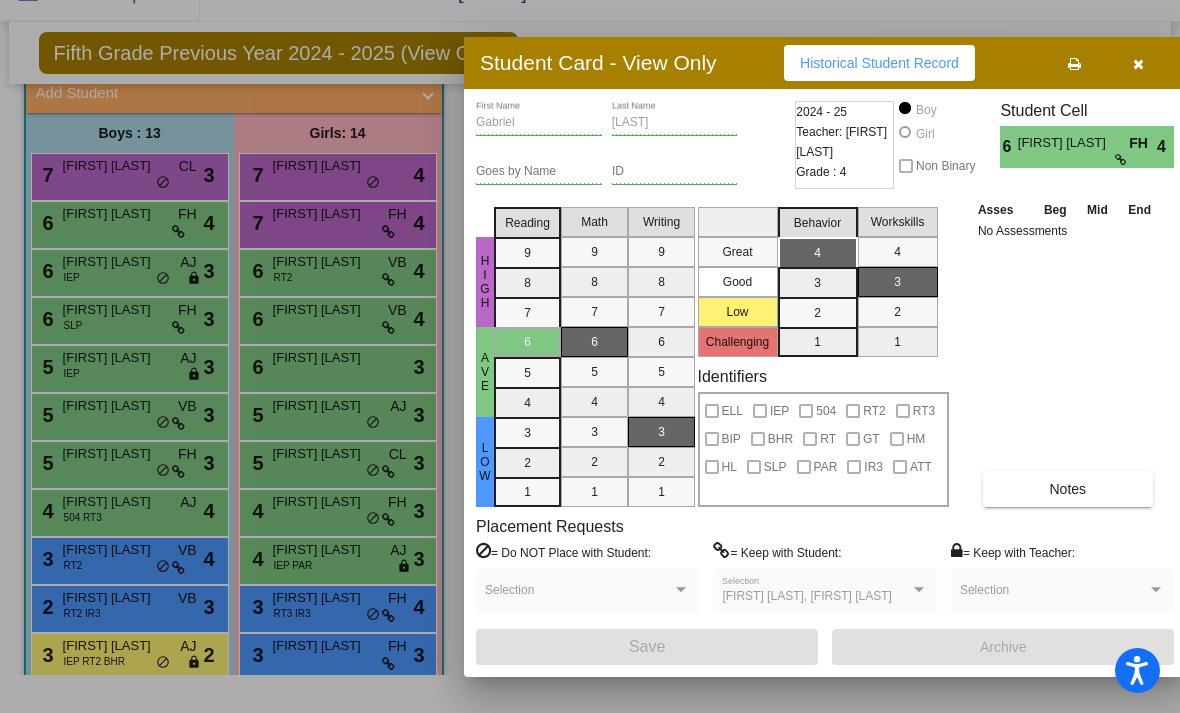 click at bounding box center [1138, 64] 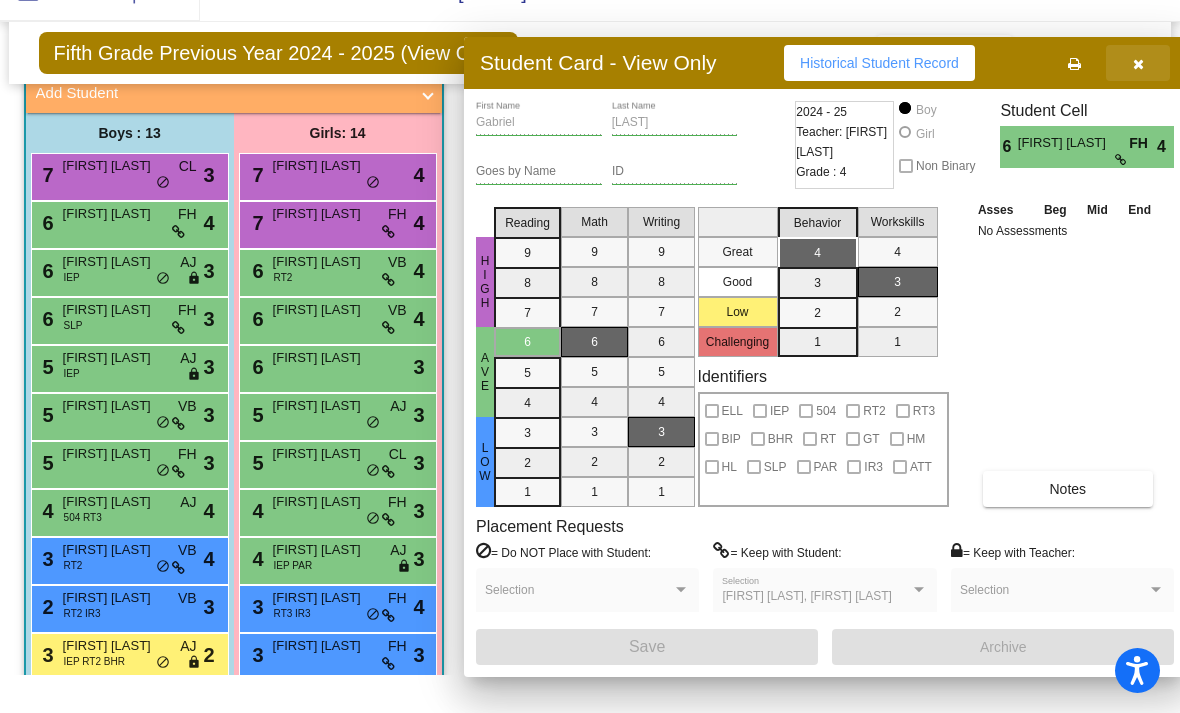 scroll, scrollTop: 38, scrollLeft: 0, axis: vertical 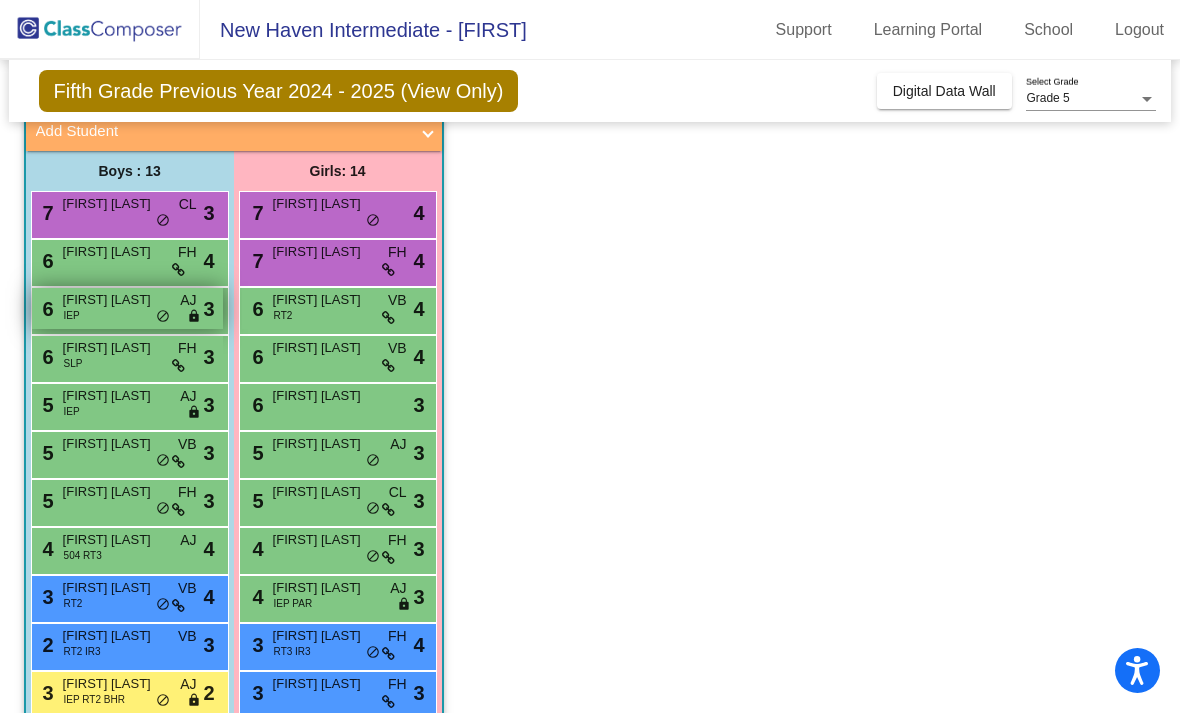 click on "6 [FIRST] [LAST] IEP AJ lock do_not_disturb_alt 3" at bounding box center (127, 308) 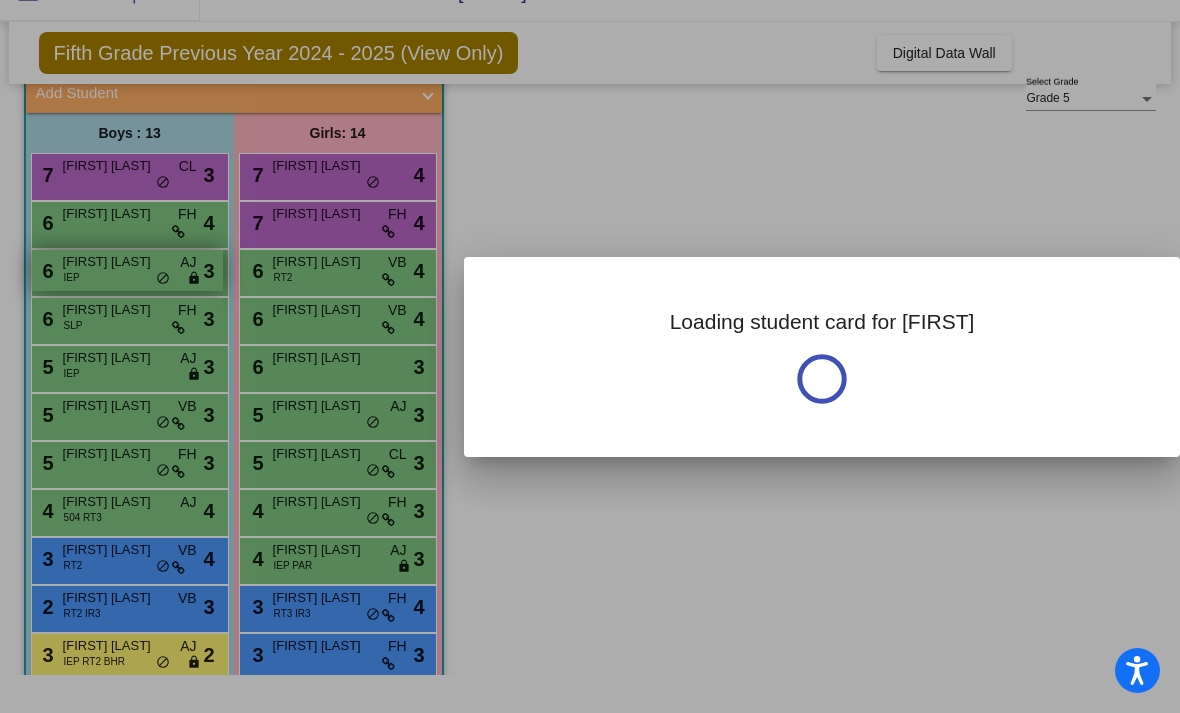 scroll, scrollTop: 0, scrollLeft: 0, axis: both 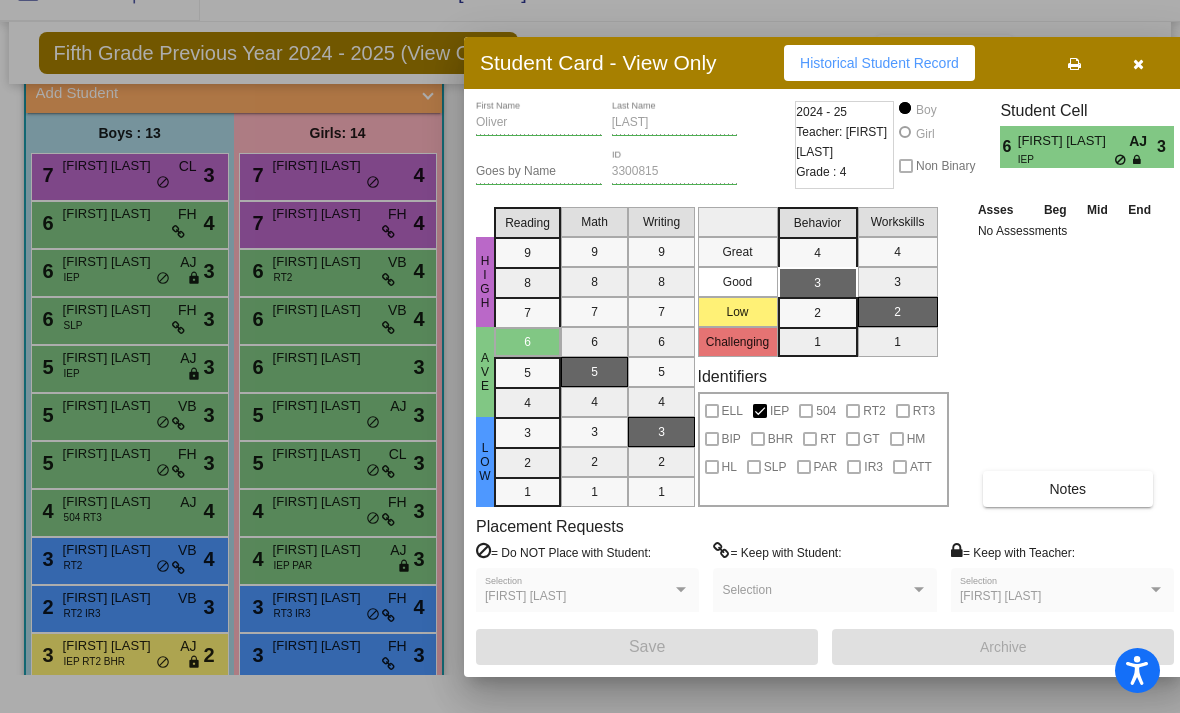 click at bounding box center [1138, 64] 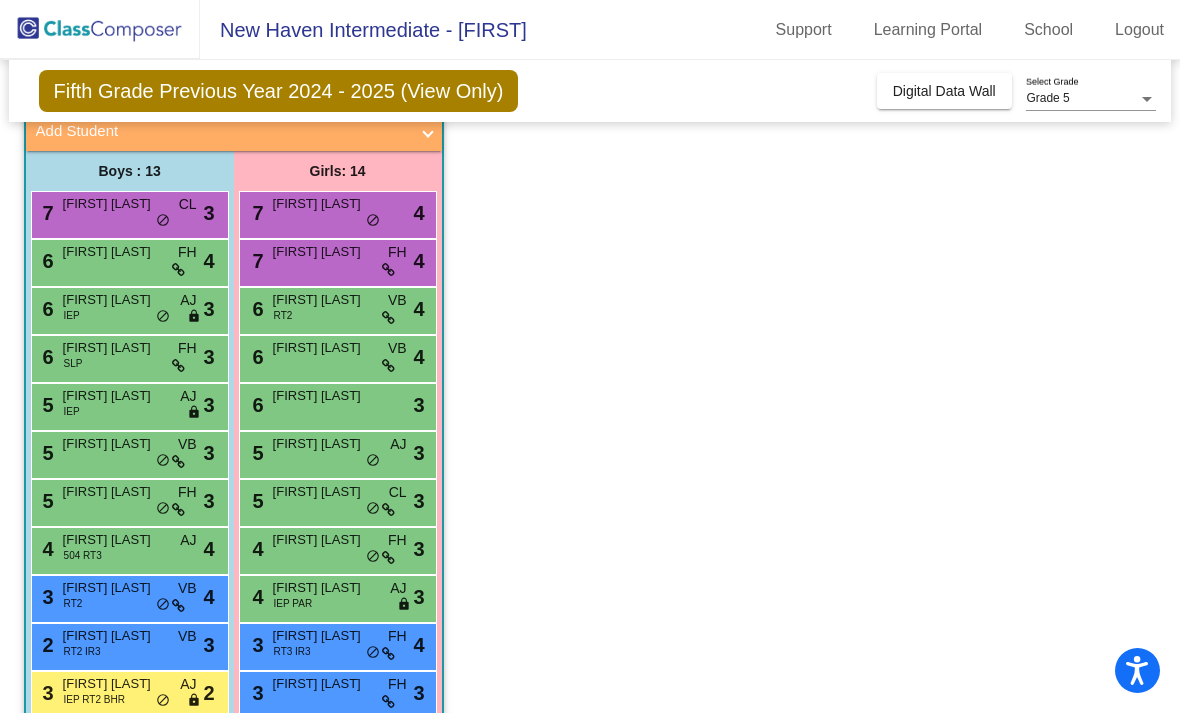 scroll, scrollTop: 38, scrollLeft: 0, axis: vertical 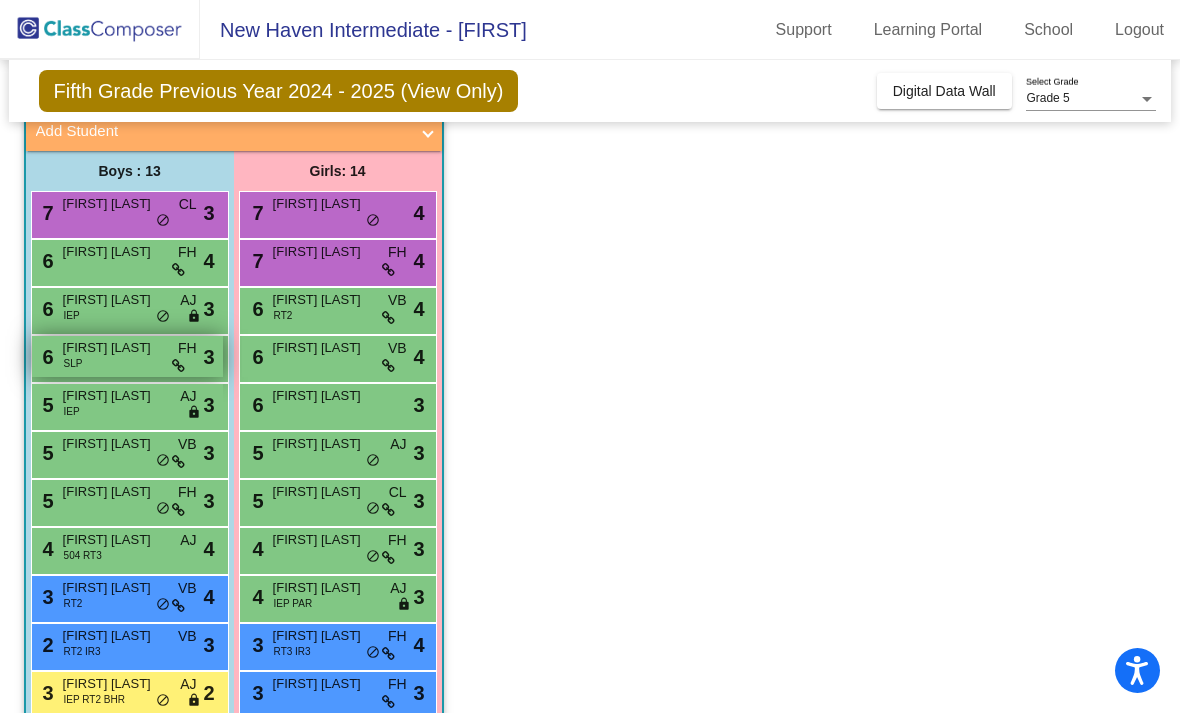 click on "6 [FIRST] [LAST] SLP FH lock do_not_disturb_alt 3" at bounding box center [127, 356] 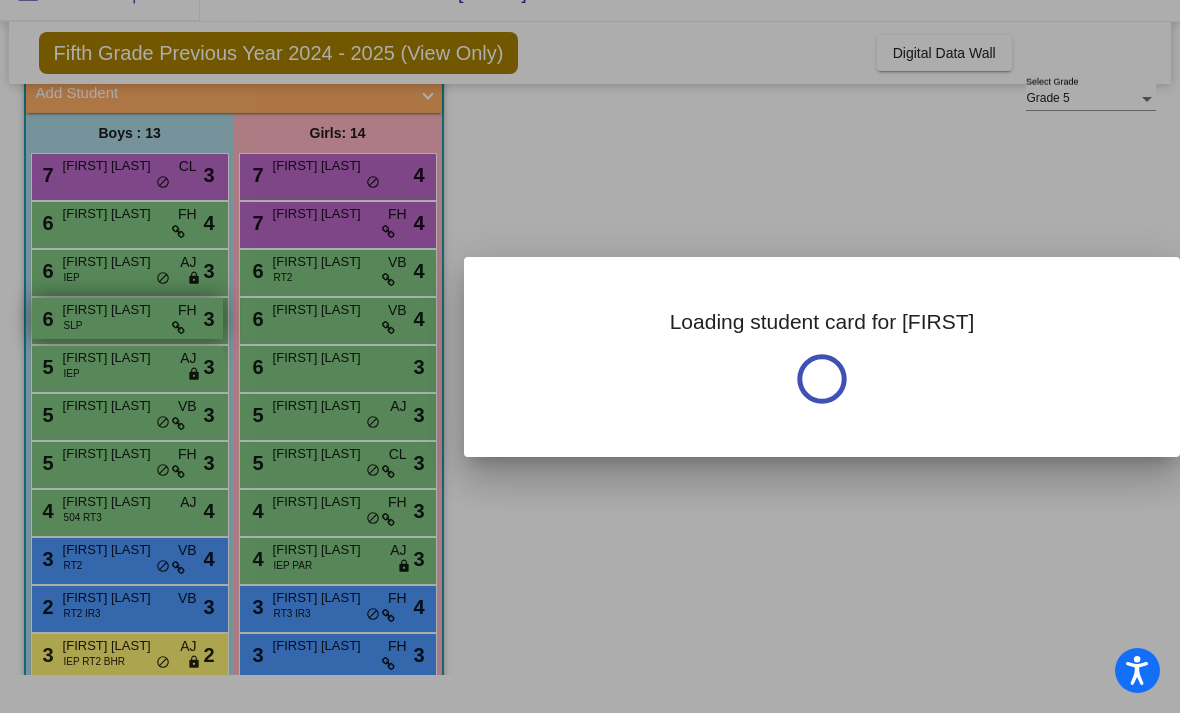 scroll, scrollTop: 0, scrollLeft: 0, axis: both 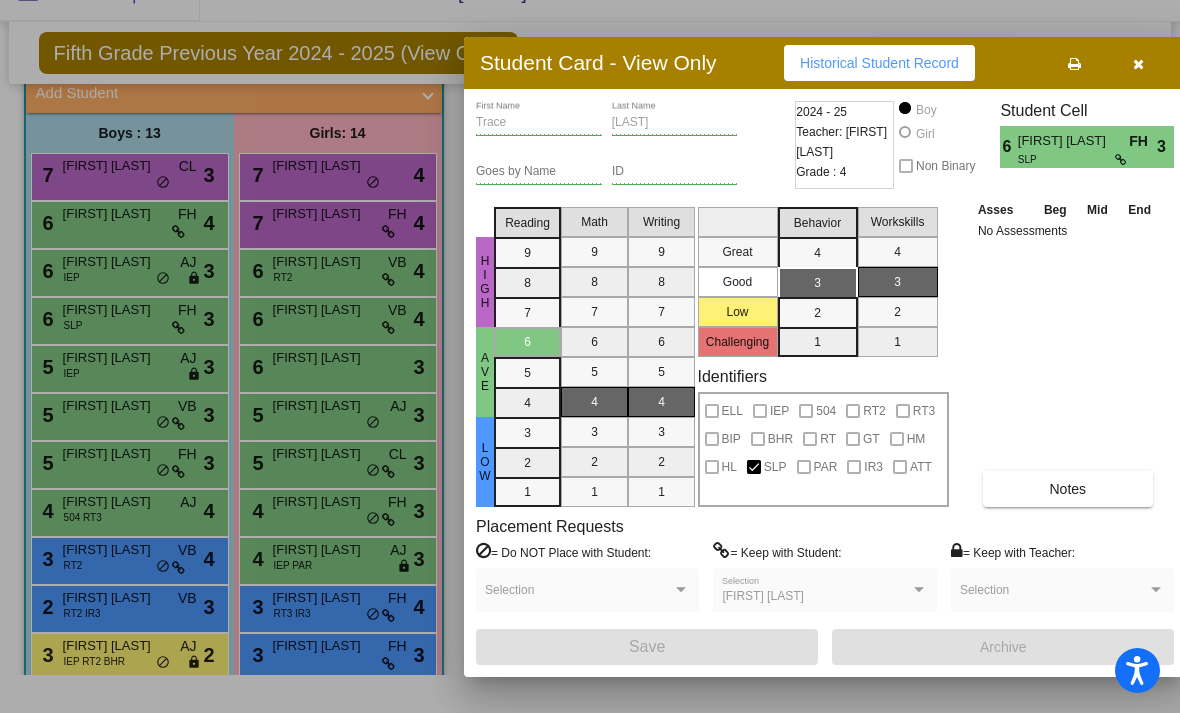 click at bounding box center [1138, 63] 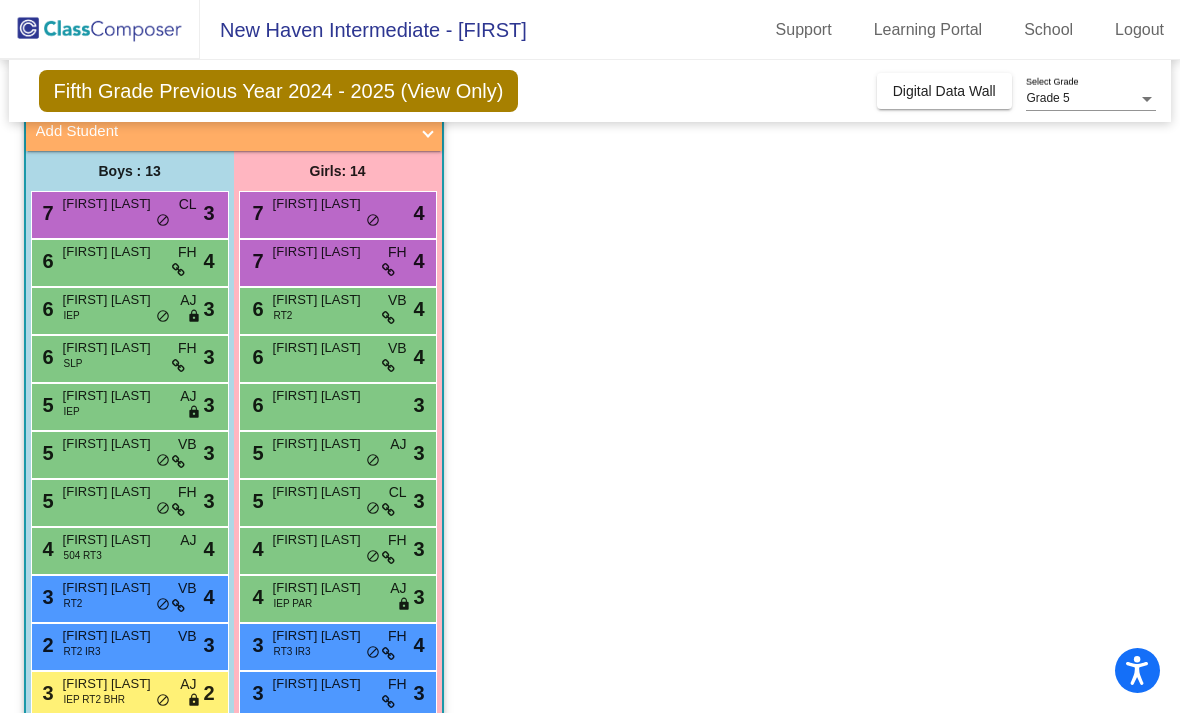 scroll, scrollTop: 38, scrollLeft: 0, axis: vertical 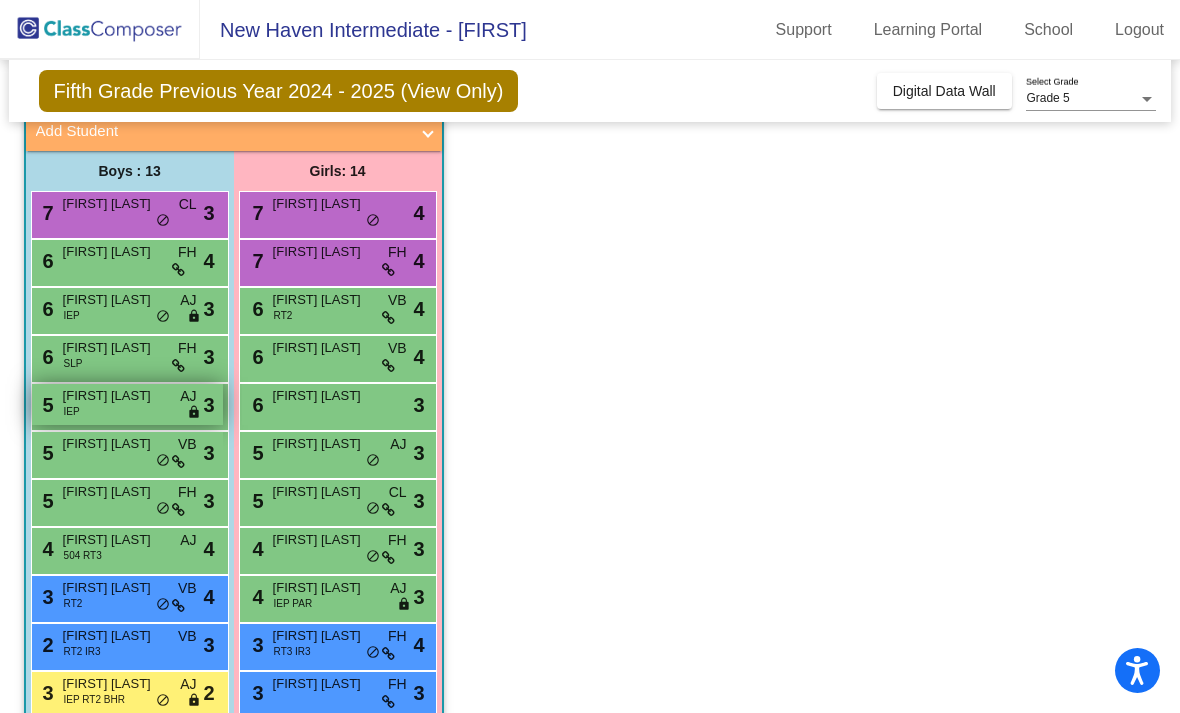 click on "5 [FIRST] [LAST] IEP AJ lock do_not_disturb_alt 3" at bounding box center (127, 404) 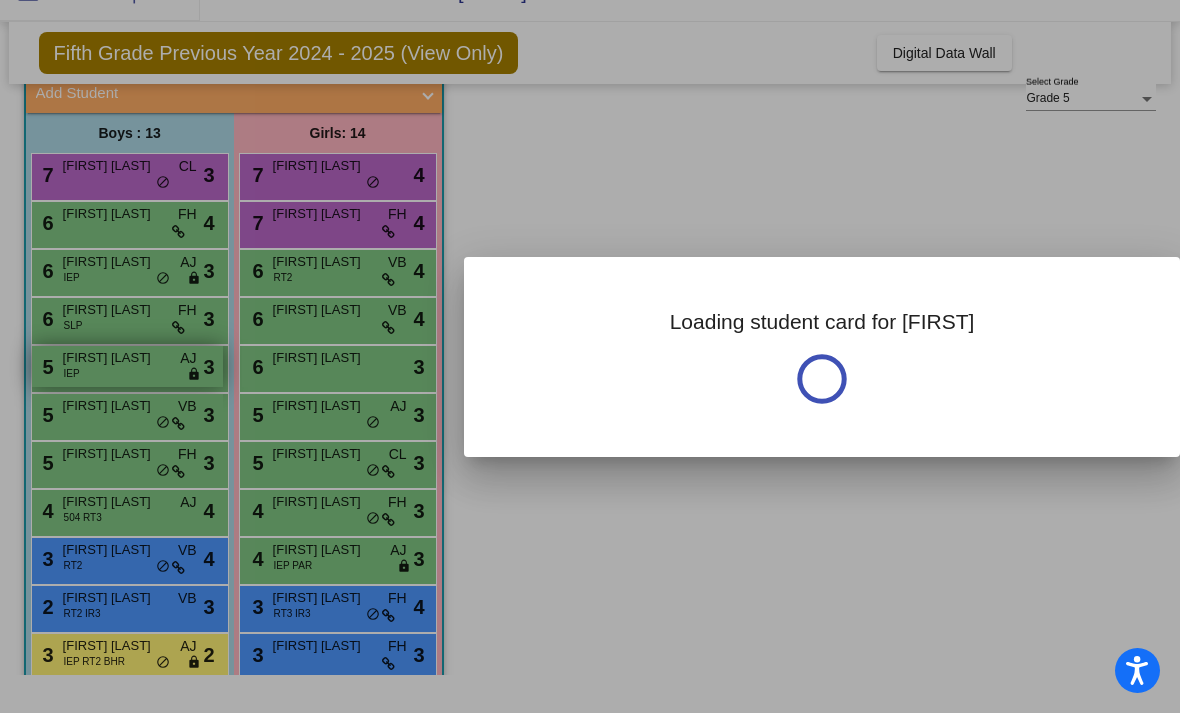 scroll, scrollTop: 0, scrollLeft: 0, axis: both 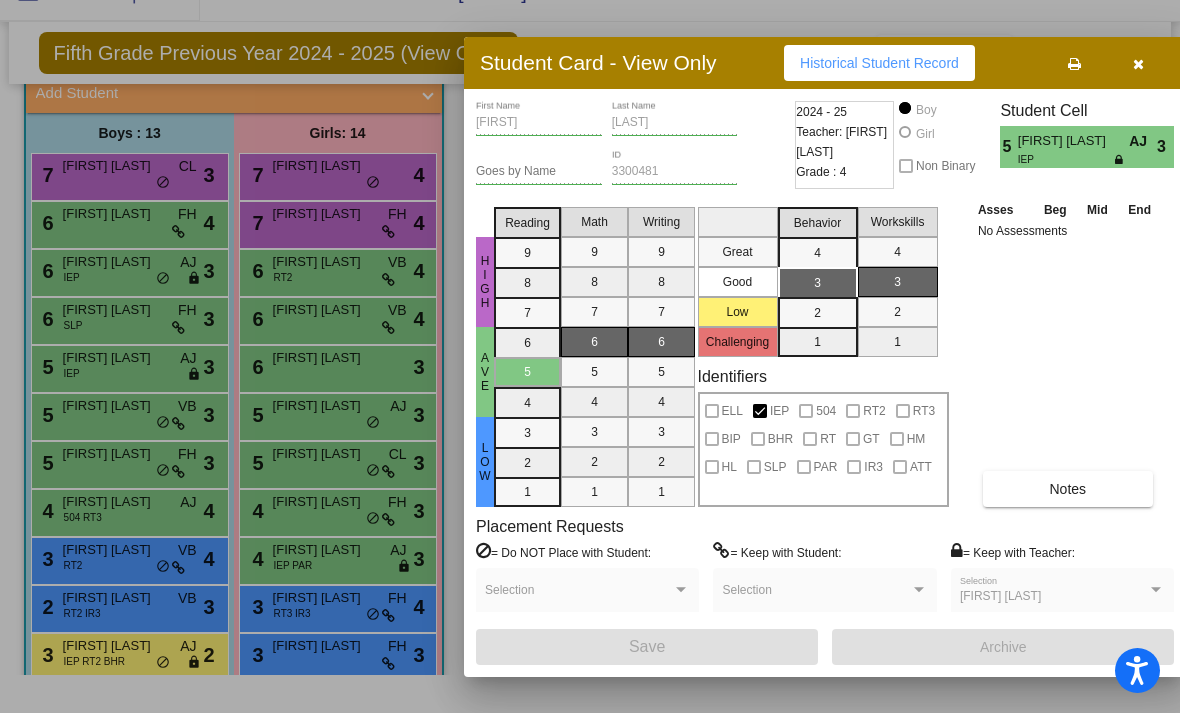 click at bounding box center (1138, 63) 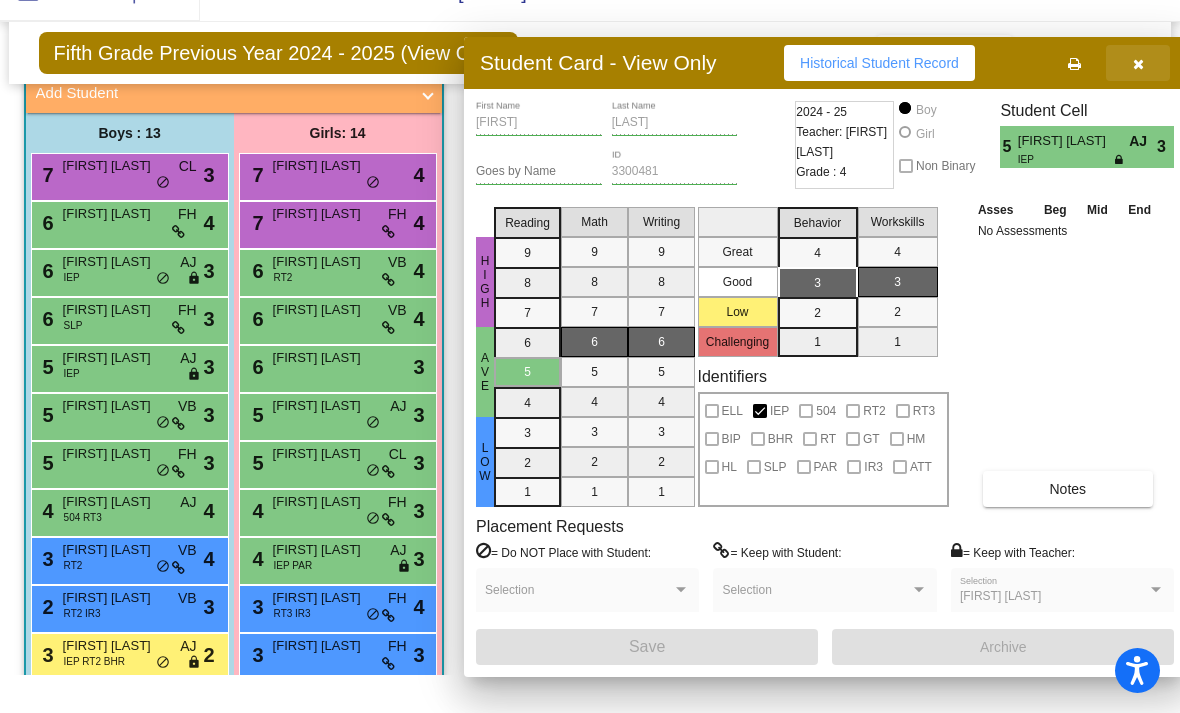 scroll, scrollTop: 38, scrollLeft: 0, axis: vertical 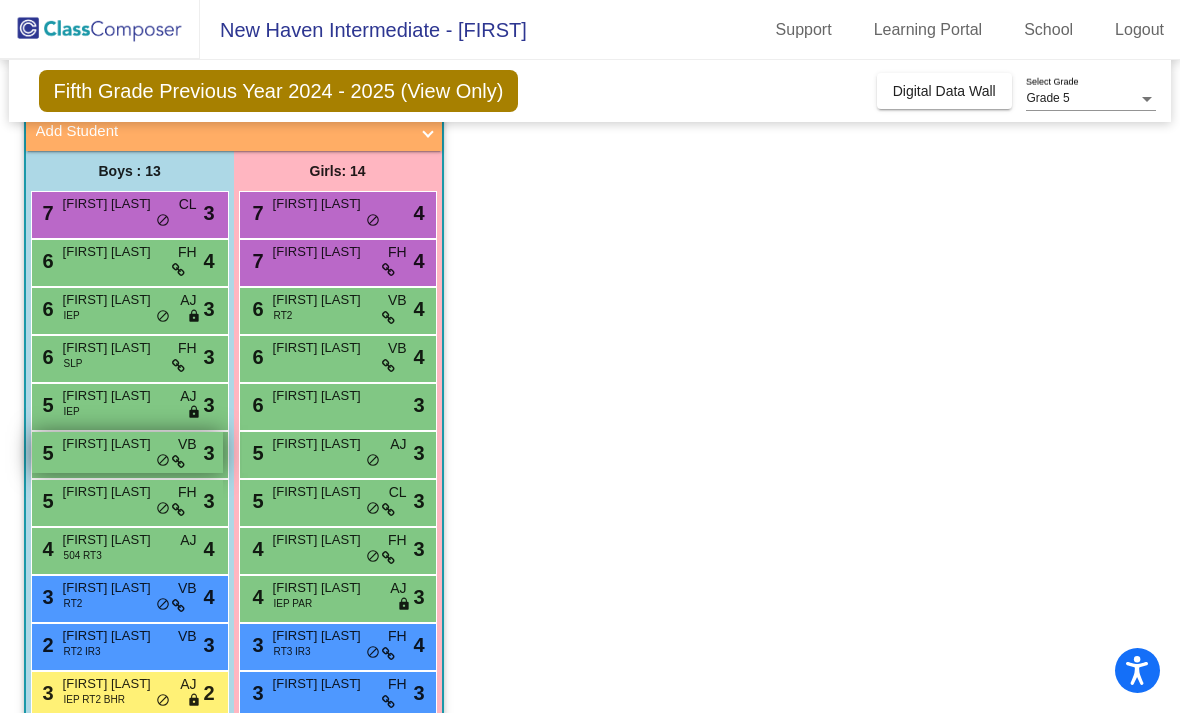 click on "[FIRST] [LAST]" at bounding box center (113, 444) 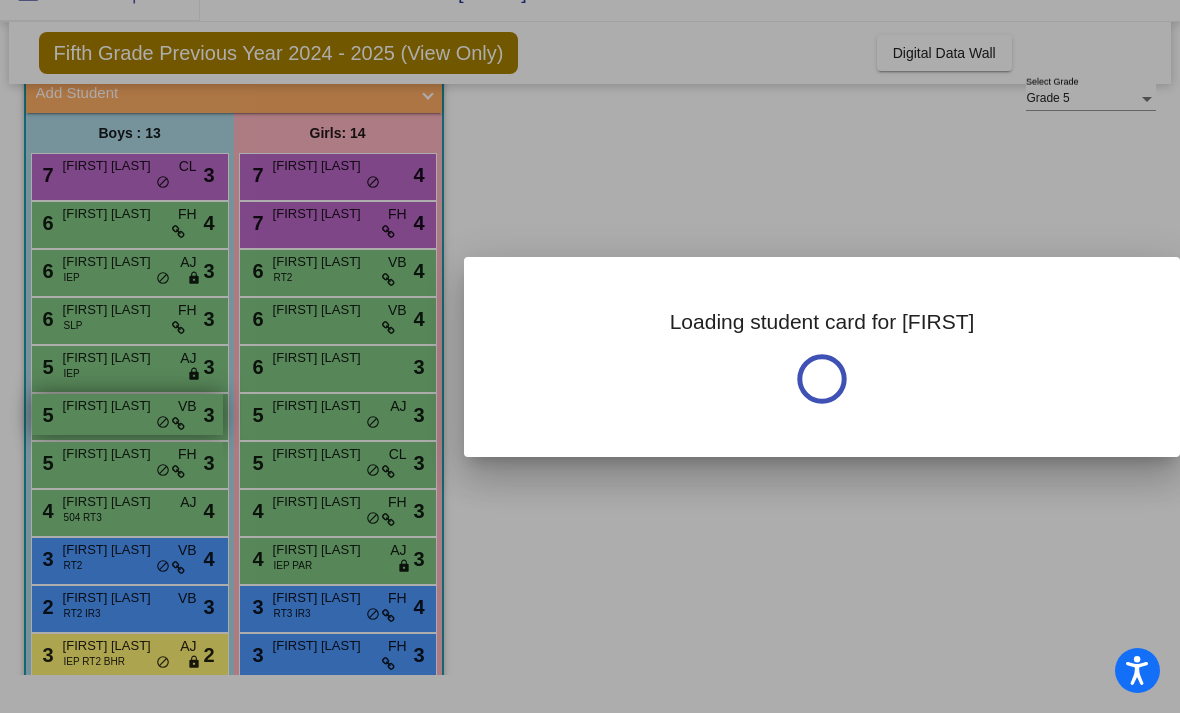 scroll, scrollTop: 0, scrollLeft: 0, axis: both 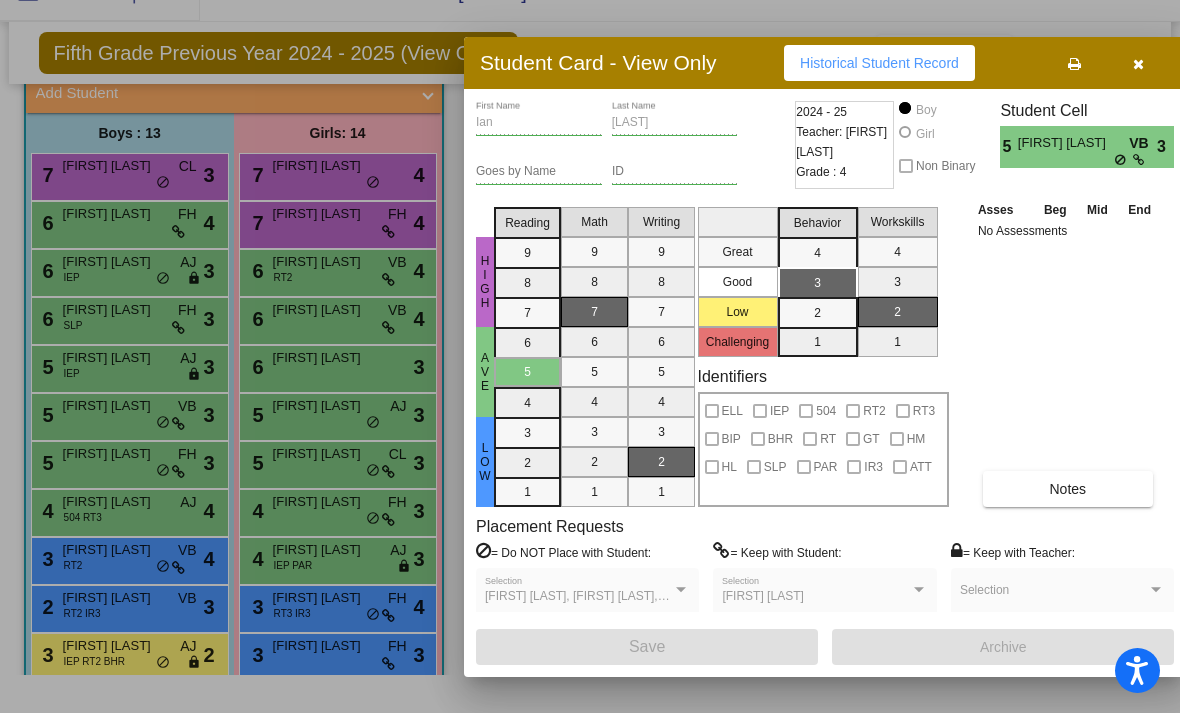 click at bounding box center (1138, 63) 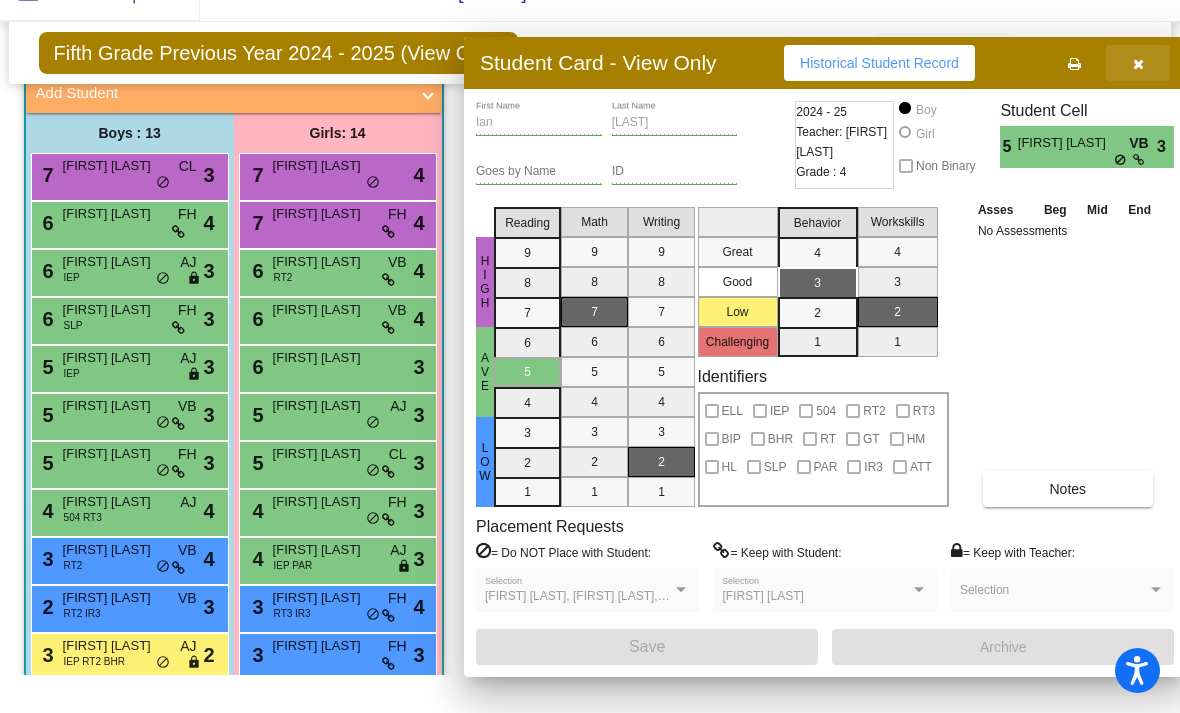 scroll, scrollTop: 38, scrollLeft: 0, axis: vertical 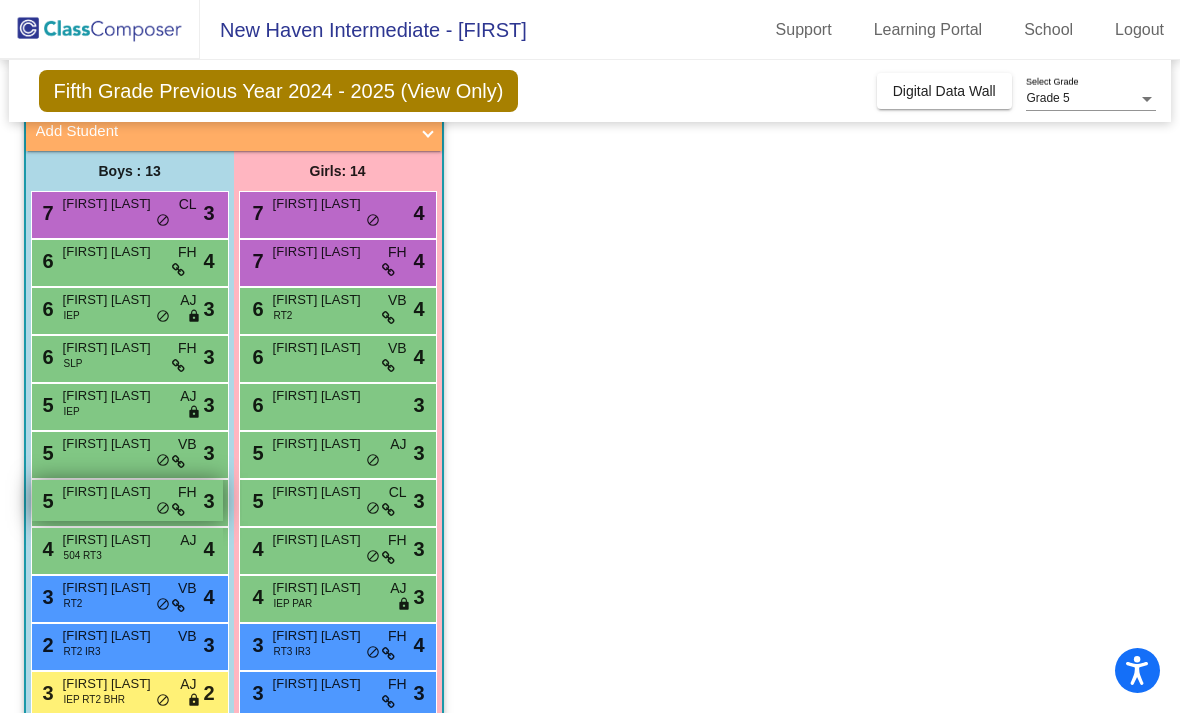 click on "[FIRST] [LAST]" at bounding box center [113, 492] 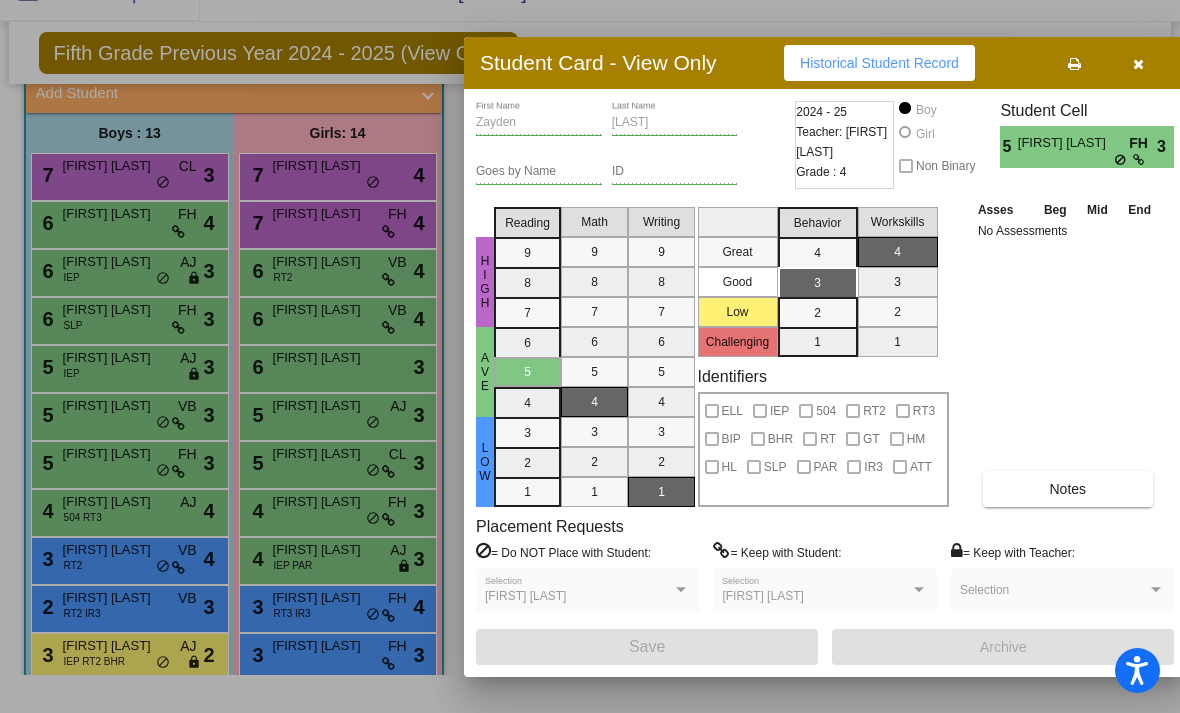 click at bounding box center (1138, 64) 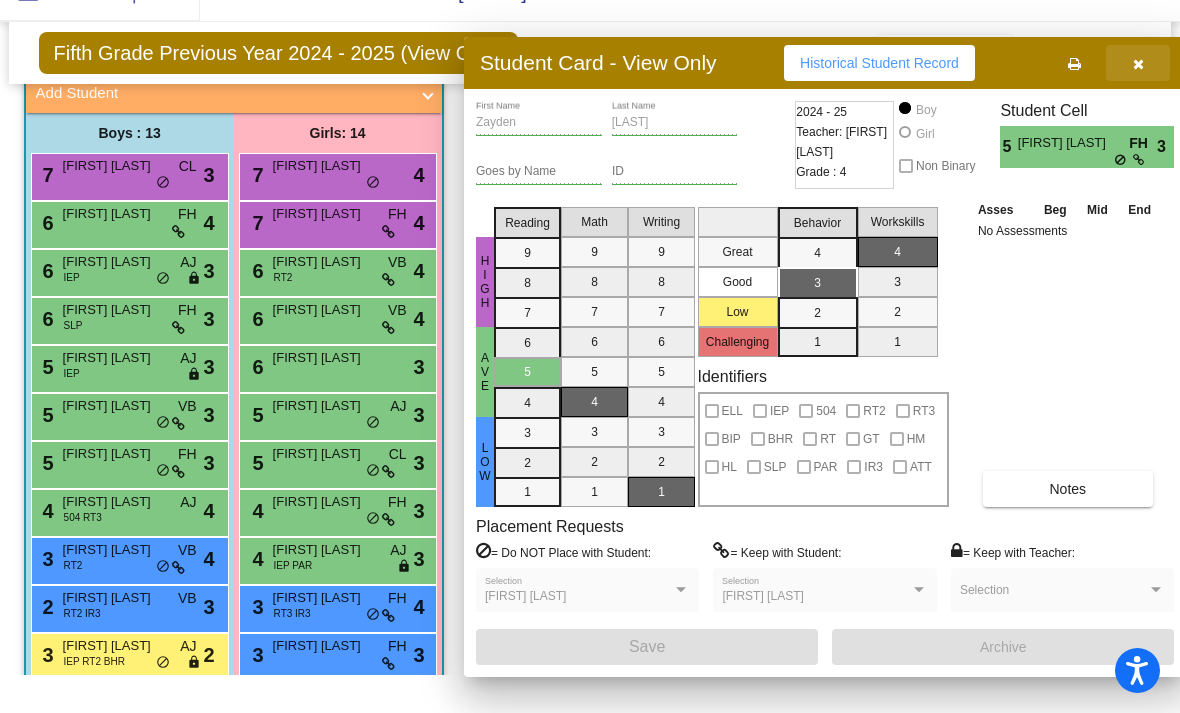 scroll, scrollTop: 38, scrollLeft: 0, axis: vertical 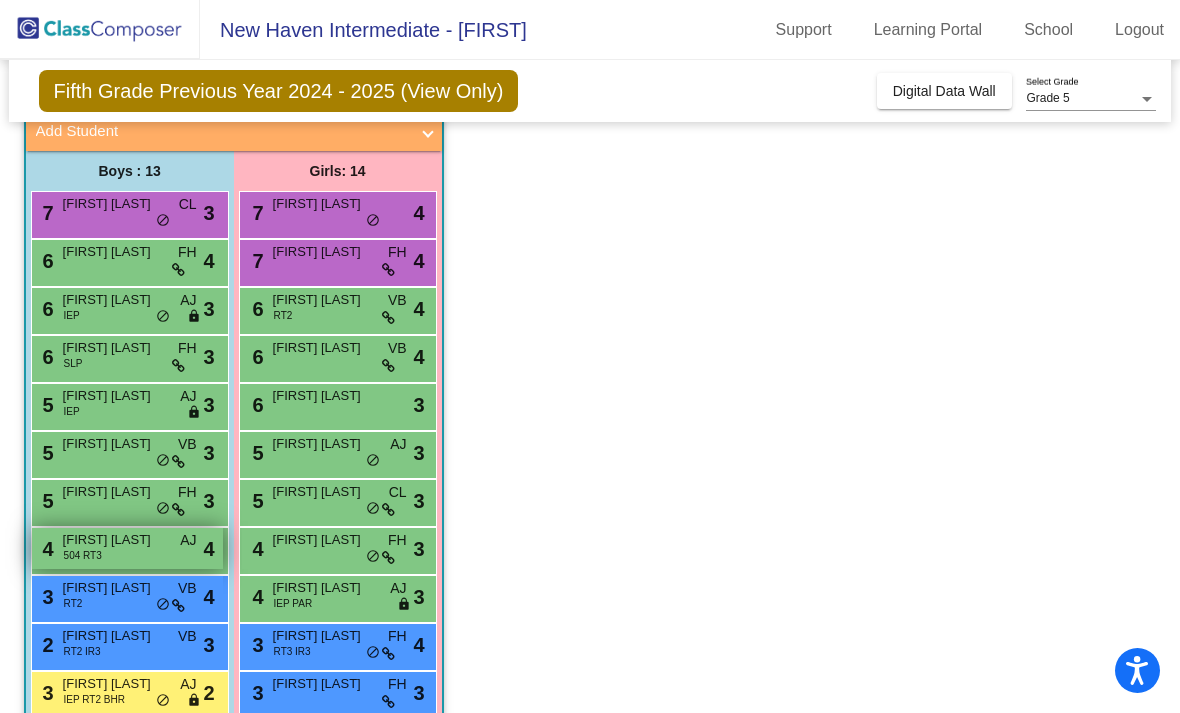 click on "[FIRST] [LAST]" at bounding box center (113, 540) 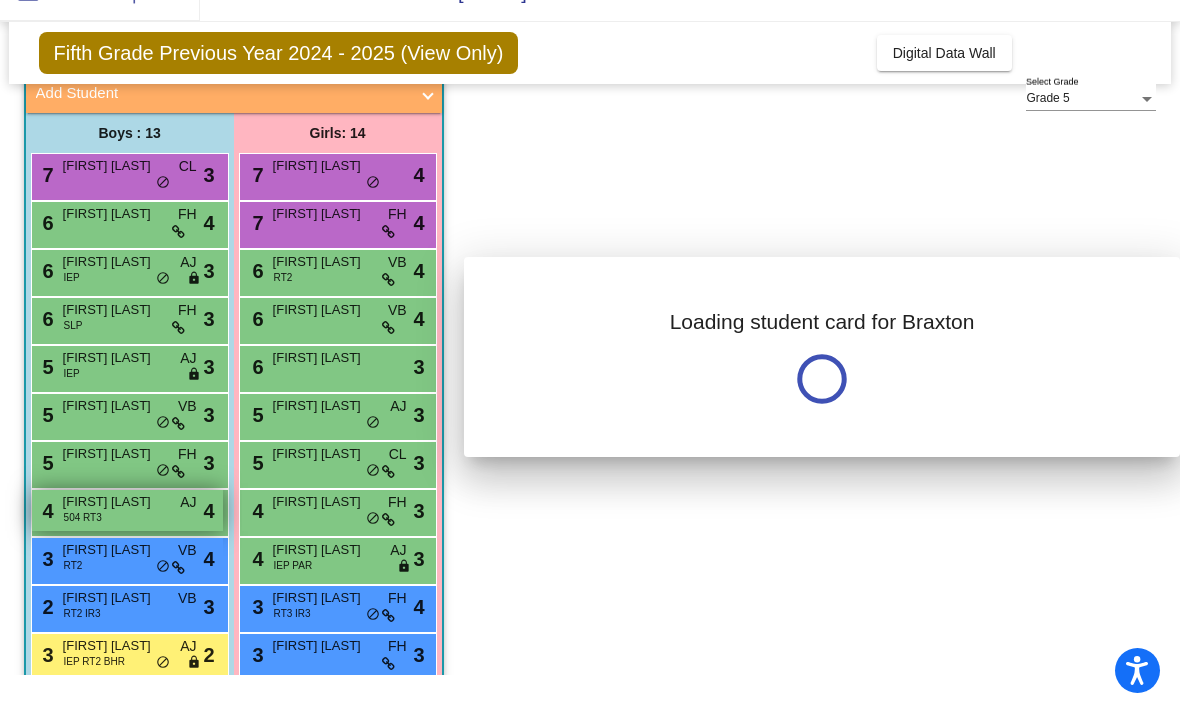 scroll, scrollTop: 0, scrollLeft: 0, axis: both 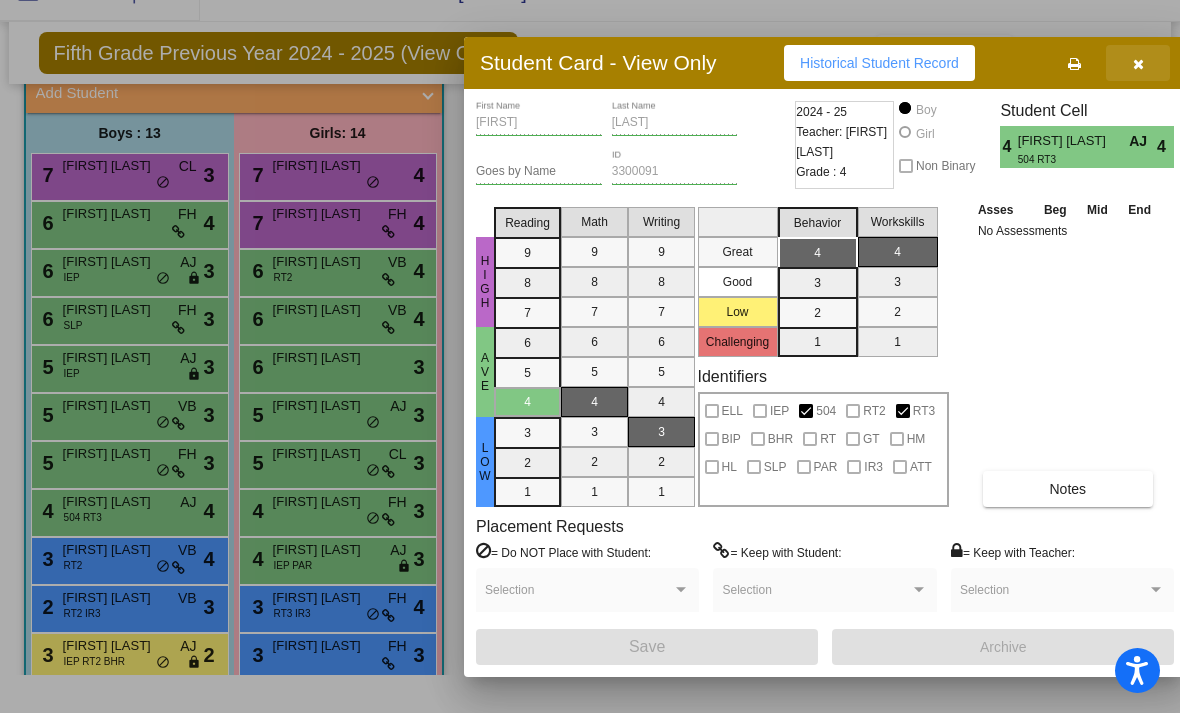 click at bounding box center [1138, 64] 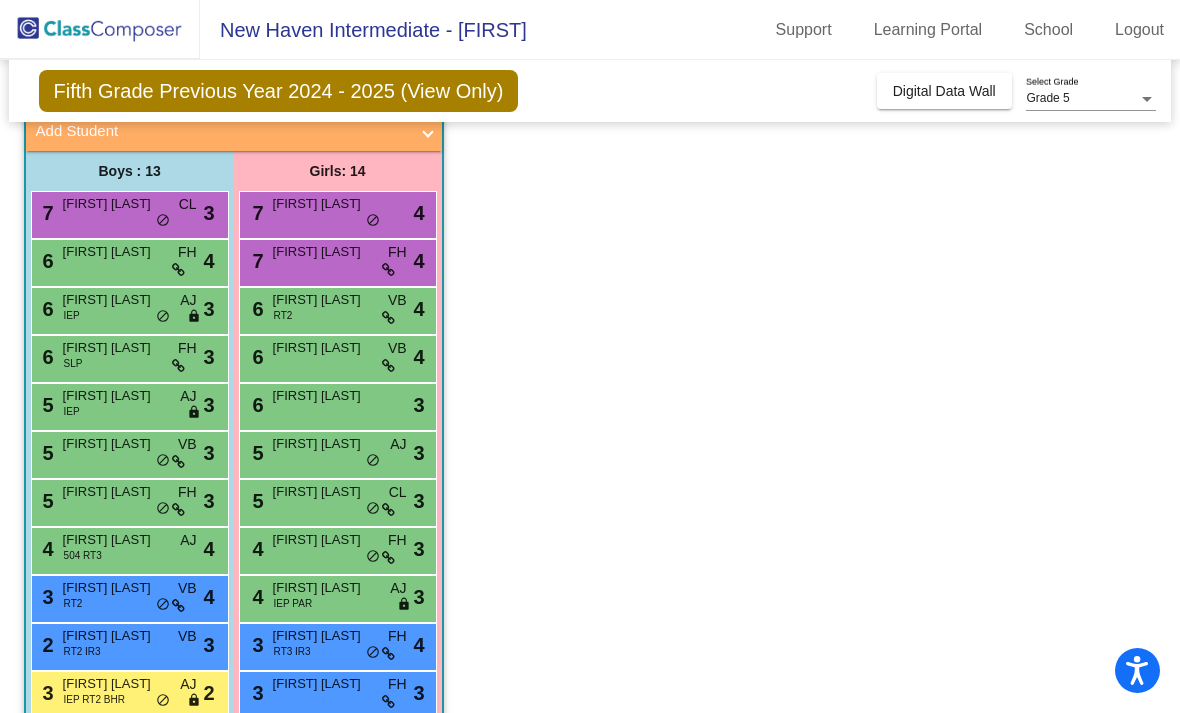 scroll, scrollTop: 38, scrollLeft: 0, axis: vertical 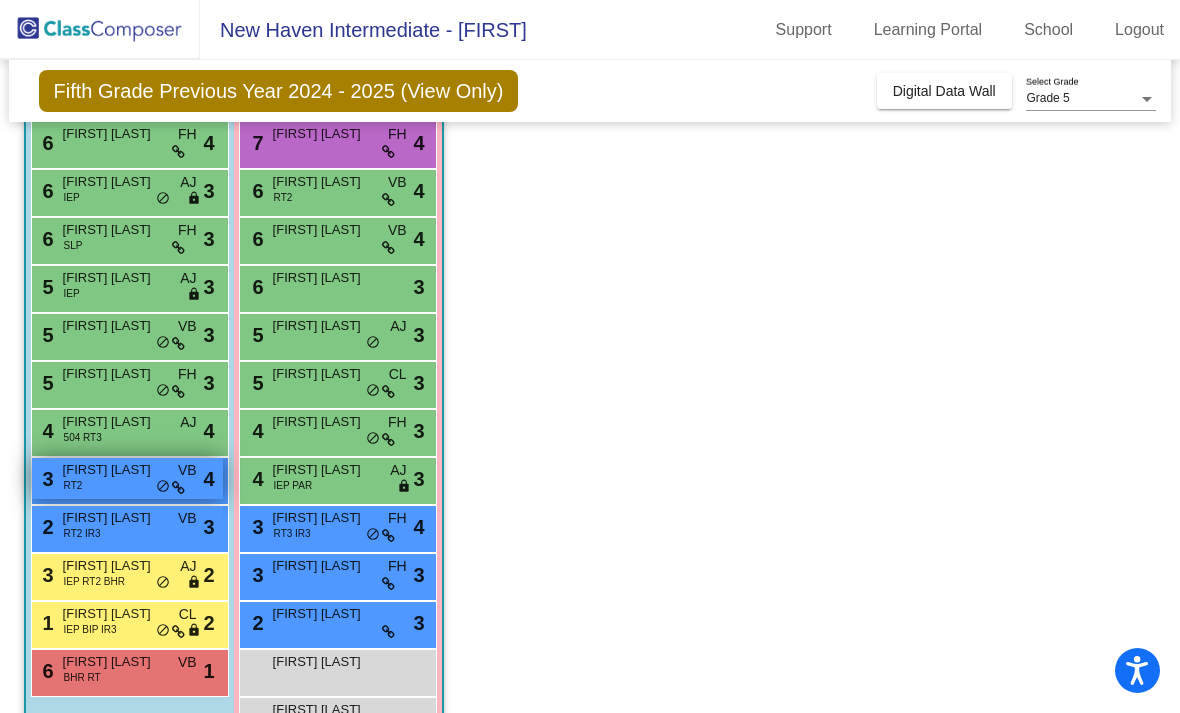 click on "3 [FIRST] [LAST] RT2 VB lock do_not_disturb_alt 4" at bounding box center [127, 478] 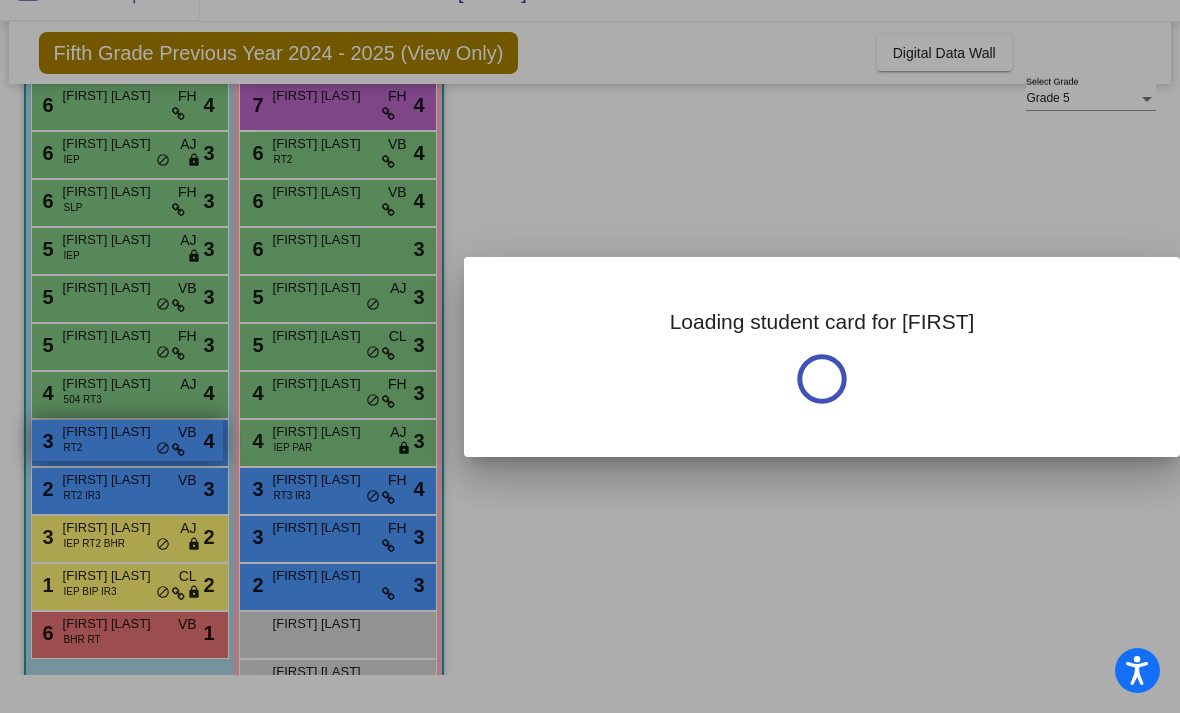 scroll, scrollTop: 0, scrollLeft: 0, axis: both 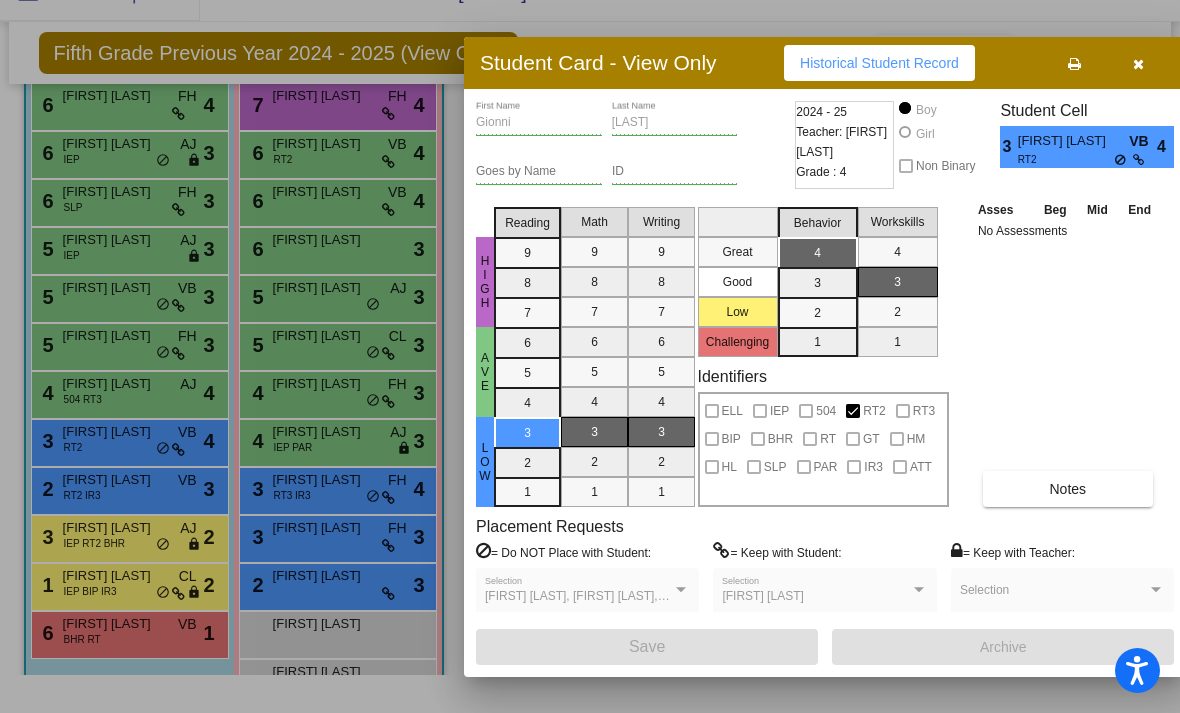 click at bounding box center (1138, 63) 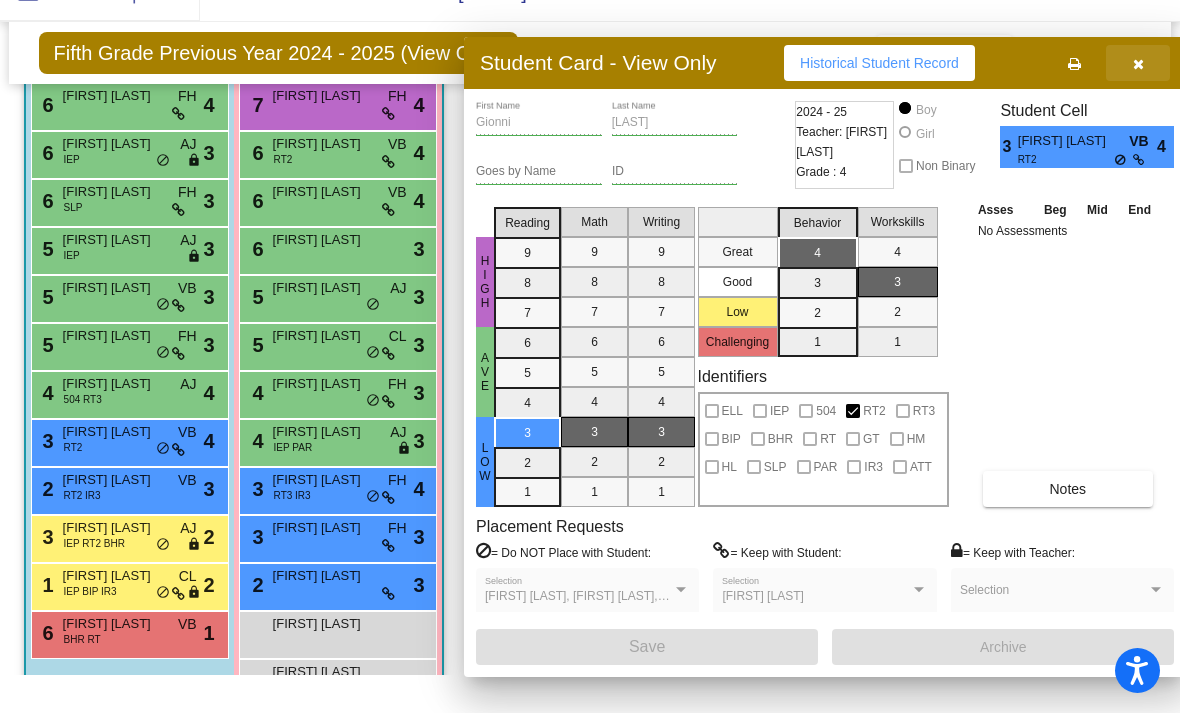 scroll, scrollTop: 38, scrollLeft: 0, axis: vertical 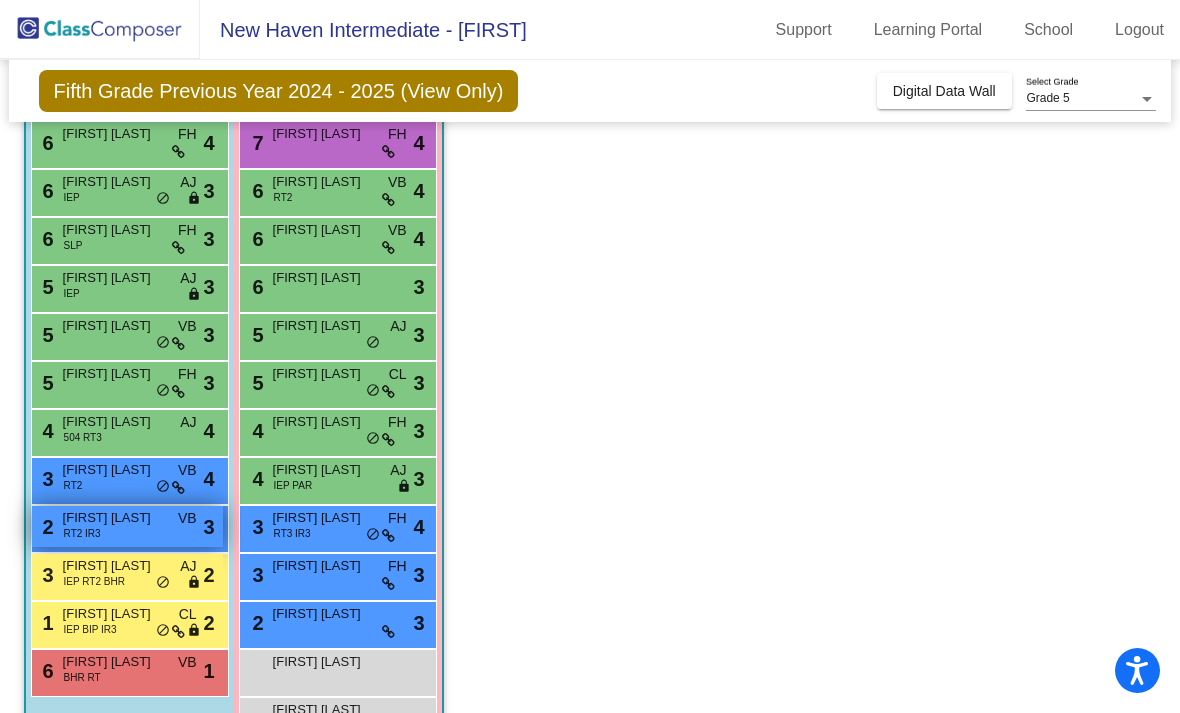 click on "RT2 IR3" at bounding box center [82, 533] 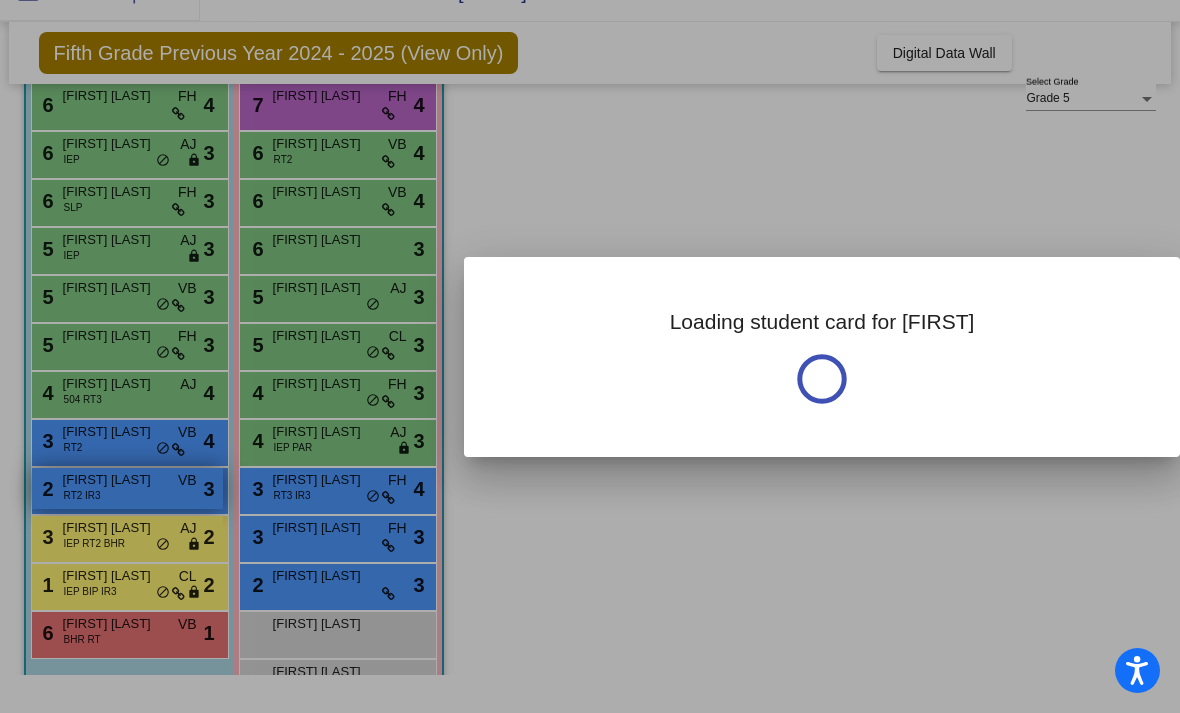 scroll, scrollTop: 0, scrollLeft: 0, axis: both 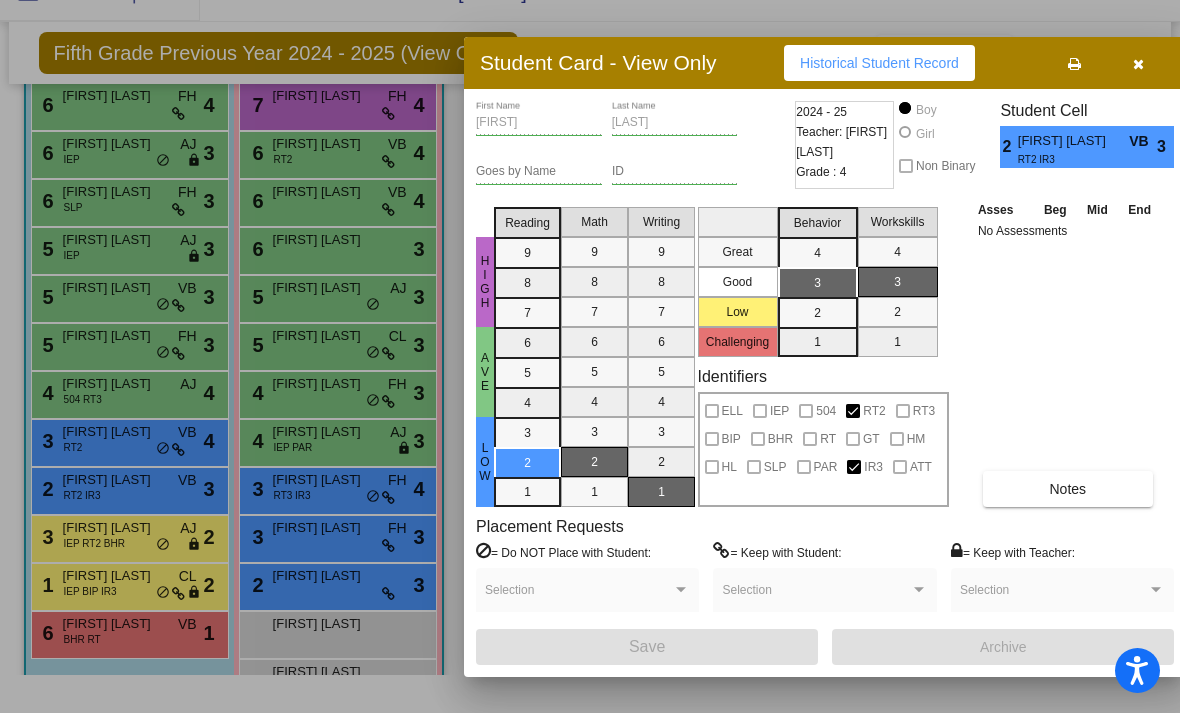 click at bounding box center (1138, 64) 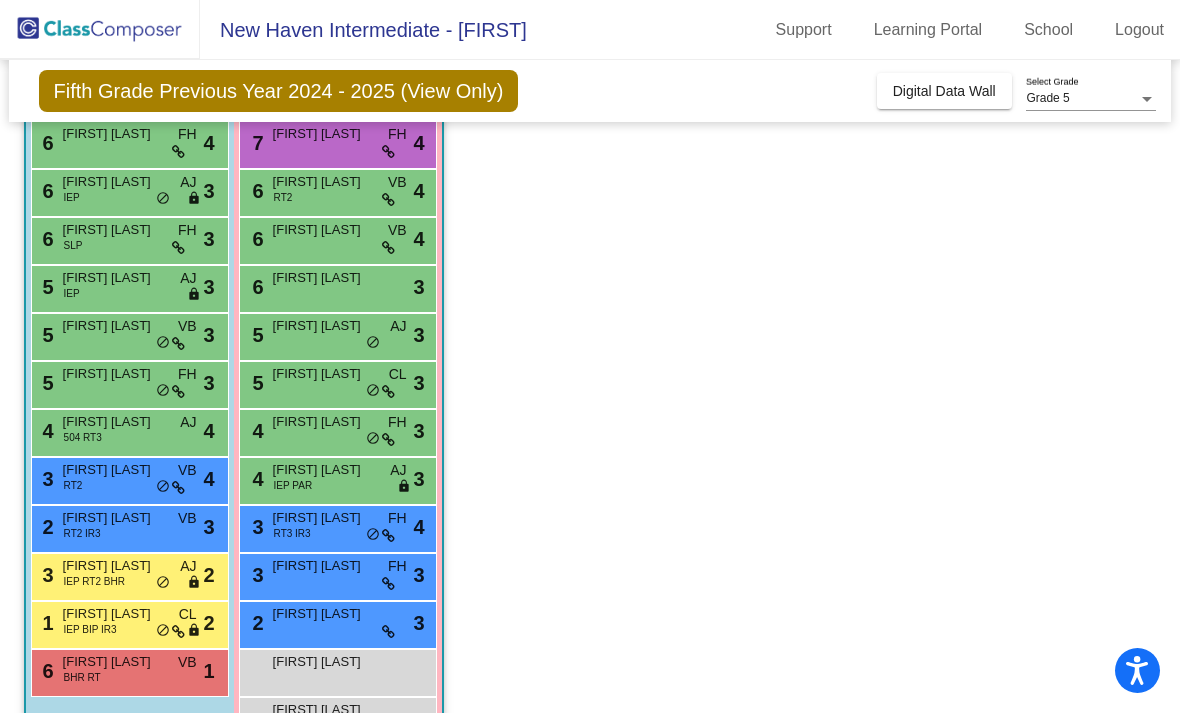 scroll, scrollTop: 38, scrollLeft: 0, axis: vertical 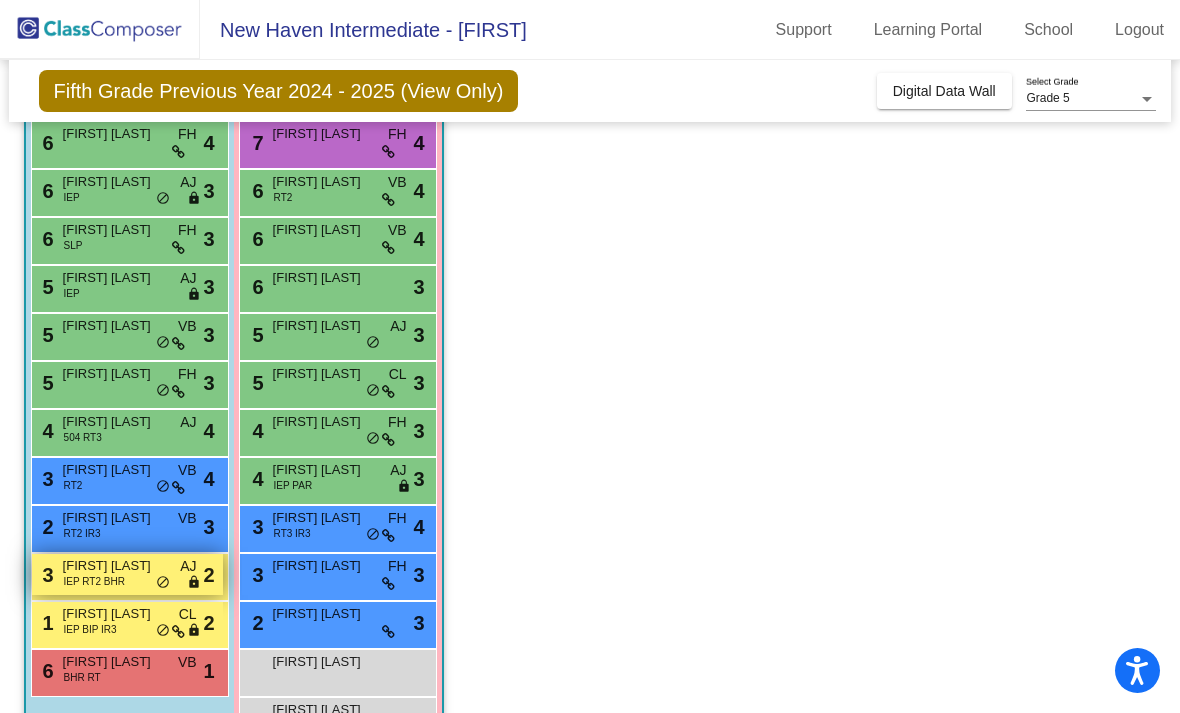 click on "IEP RT2 BHR" at bounding box center (94, 581) 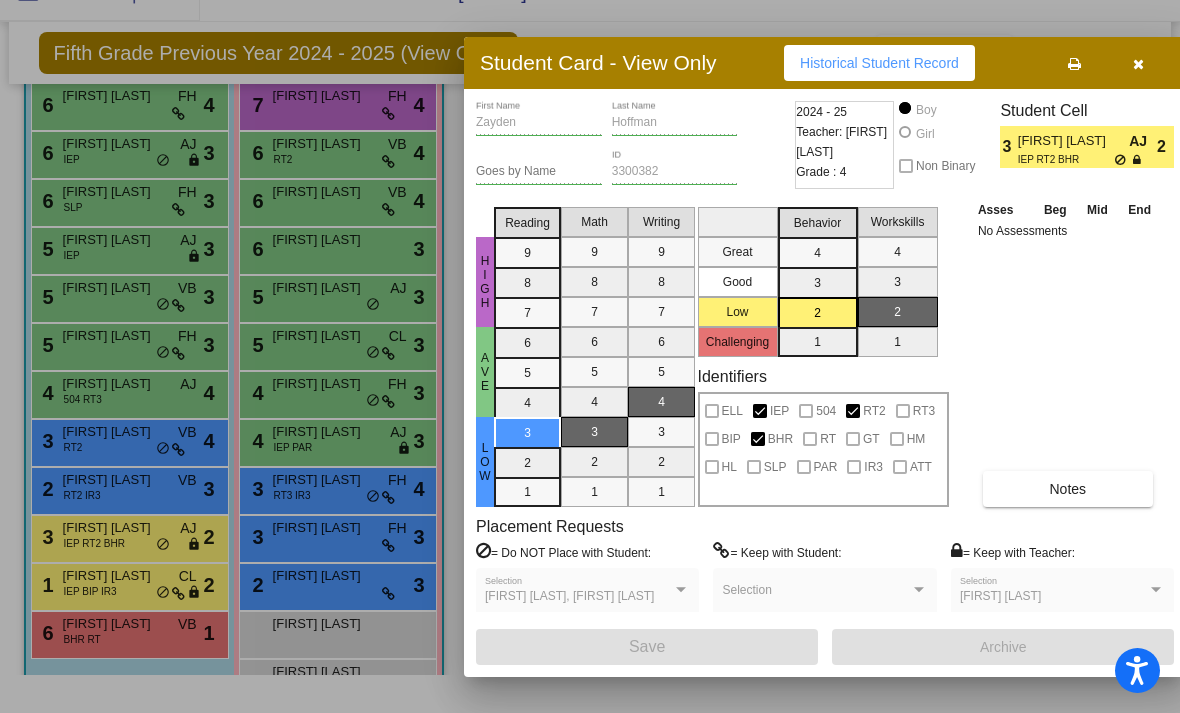 click at bounding box center (1138, 63) 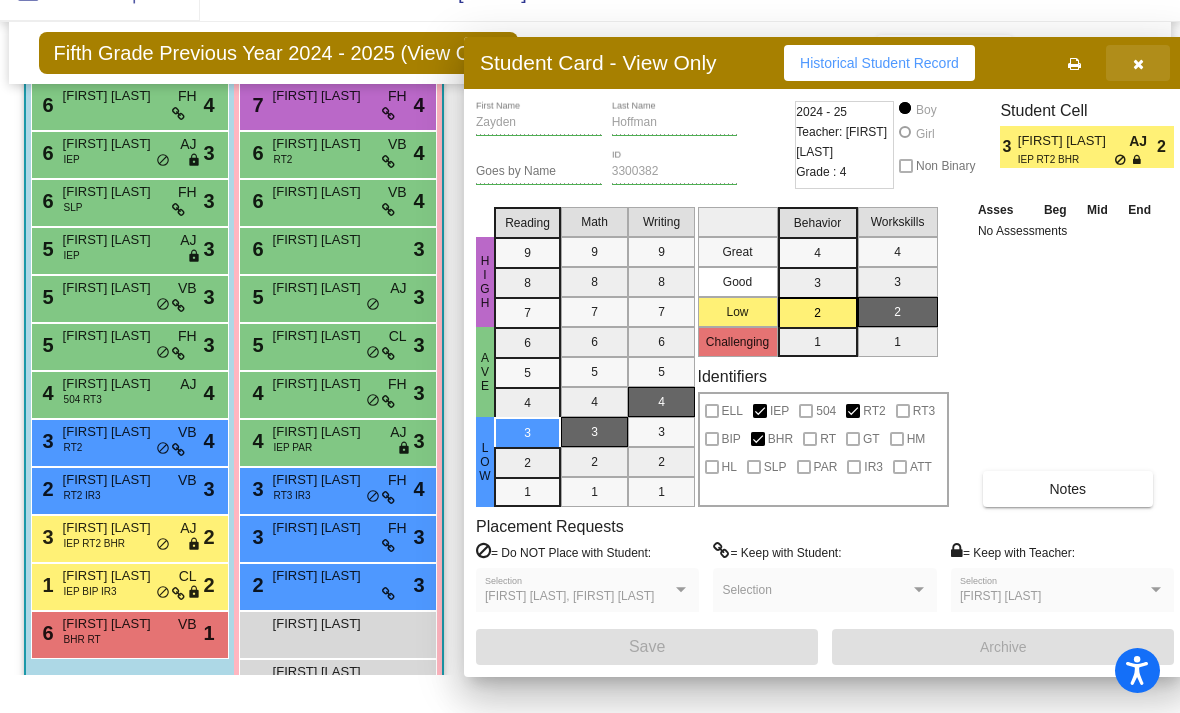 scroll, scrollTop: 38, scrollLeft: 0, axis: vertical 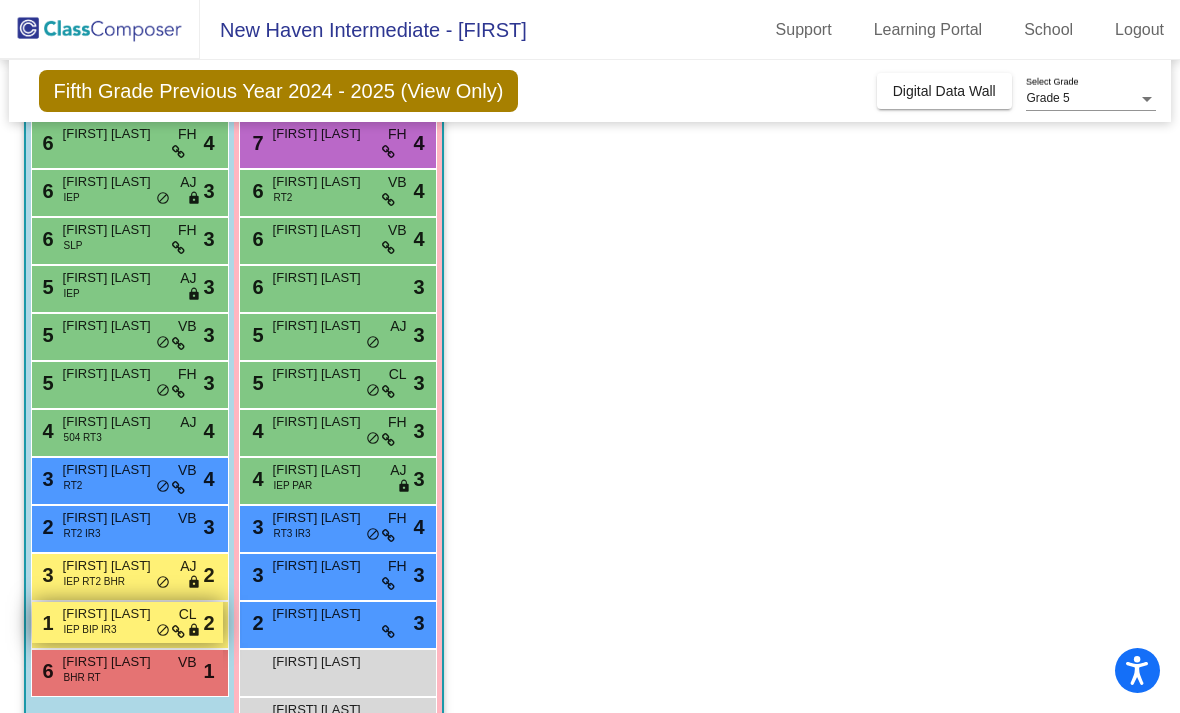 click on "IEP BIP IR3" at bounding box center (90, 629) 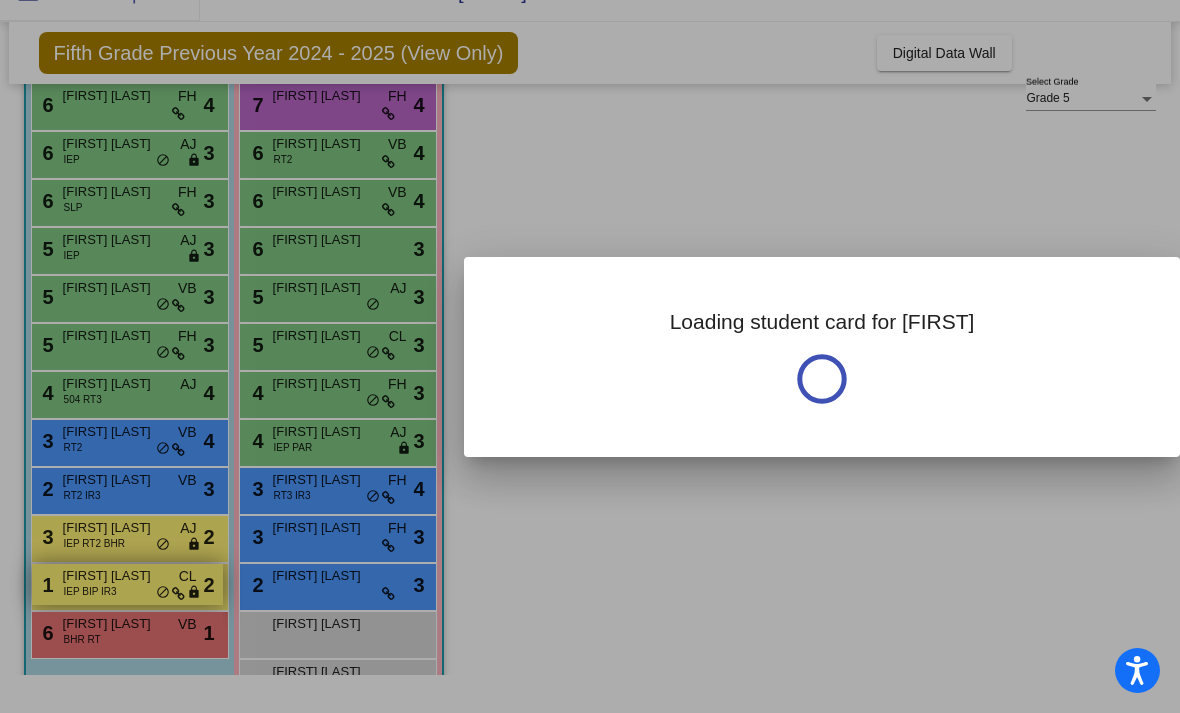 scroll, scrollTop: 0, scrollLeft: 0, axis: both 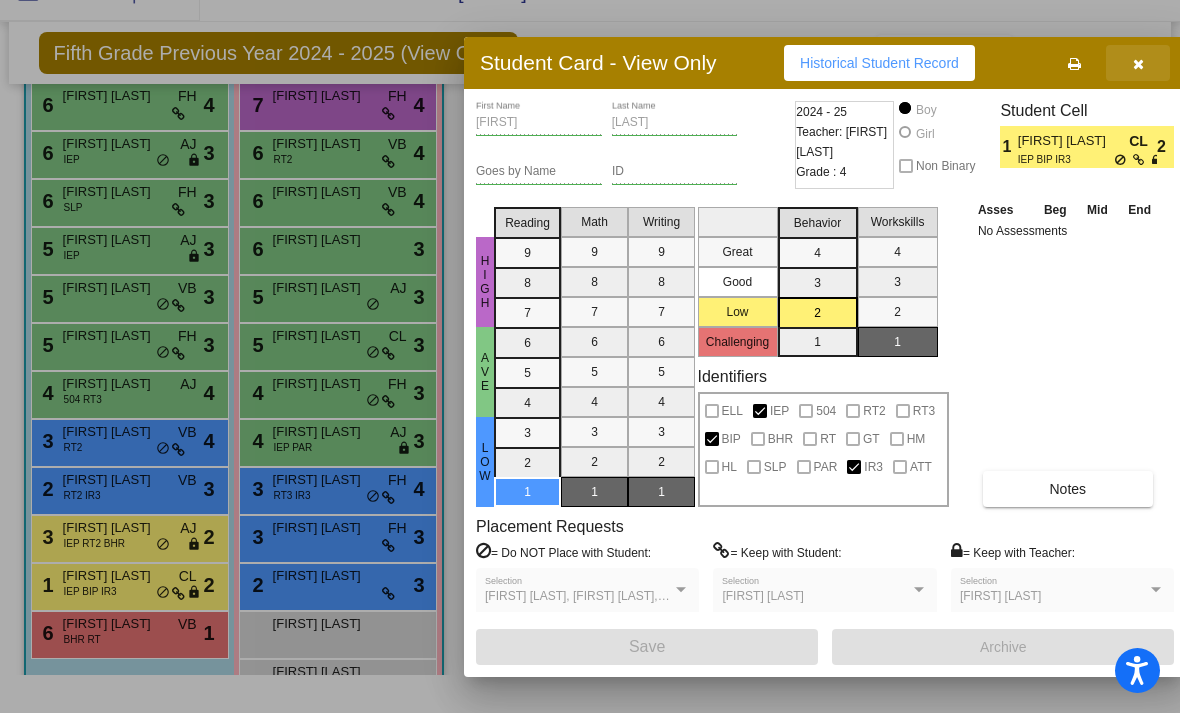 click at bounding box center [1138, 63] 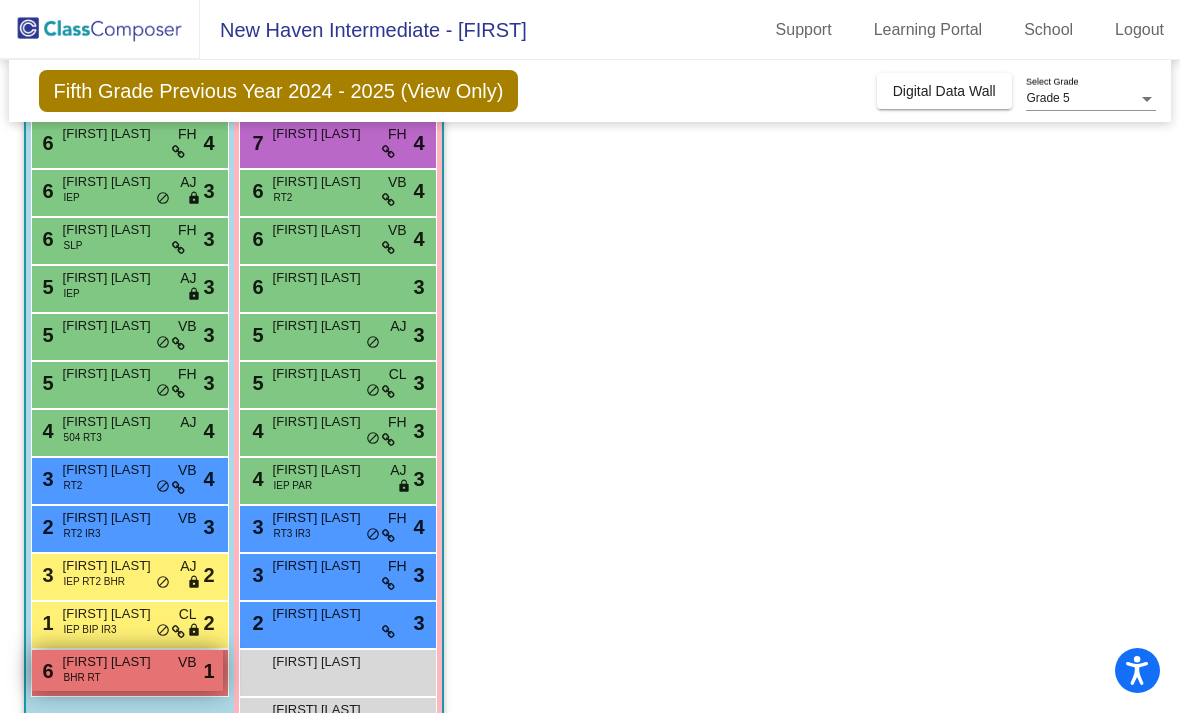 click on "BHR RT" at bounding box center (82, 677) 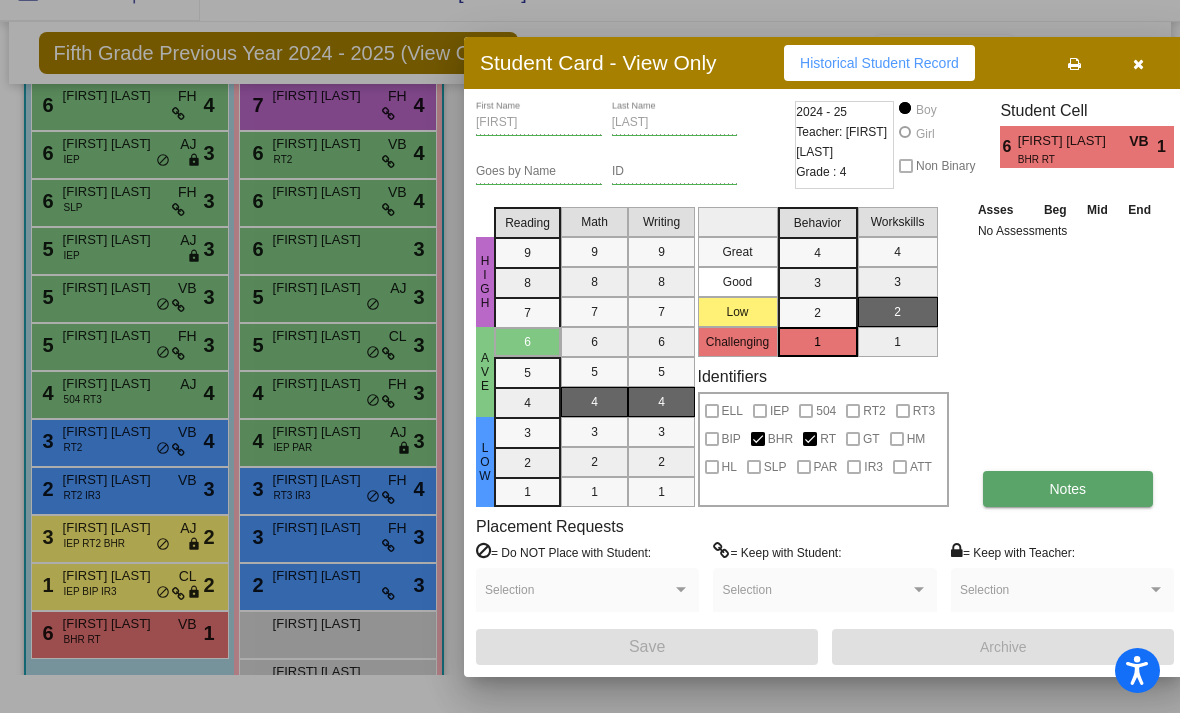 click on "Notes" at bounding box center (1068, 489) 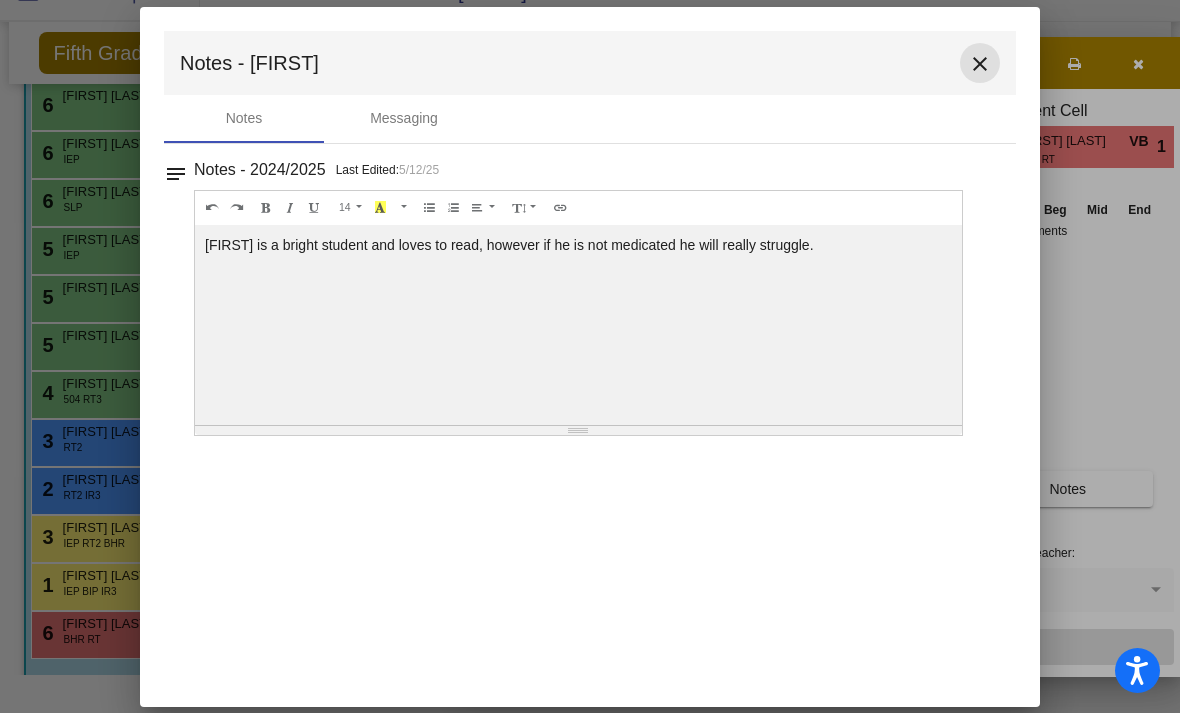 click on "close" at bounding box center [980, 64] 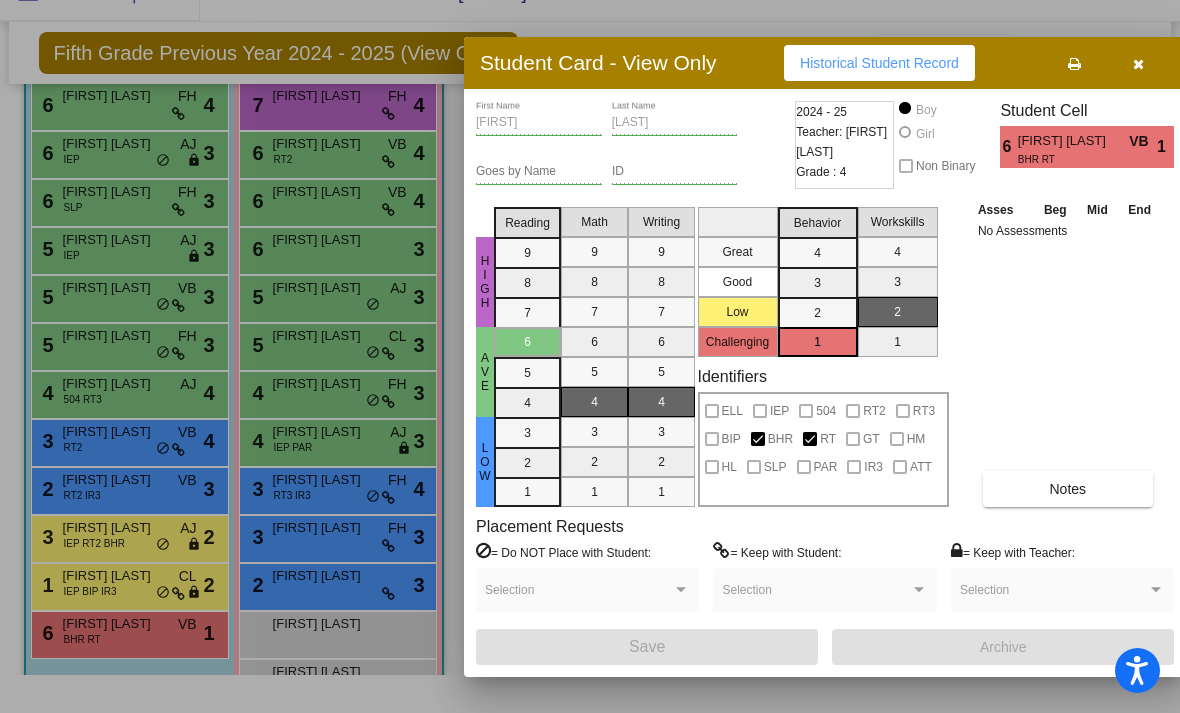 click at bounding box center (1138, 64) 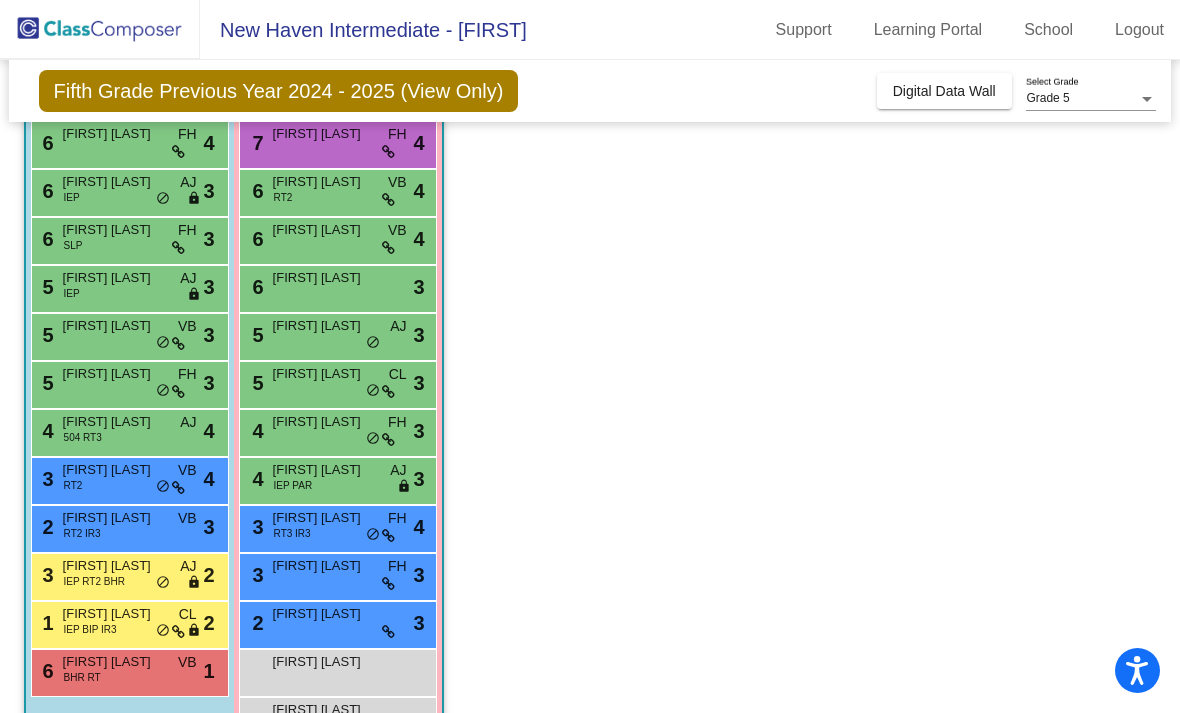 scroll, scrollTop: 64, scrollLeft: 0, axis: vertical 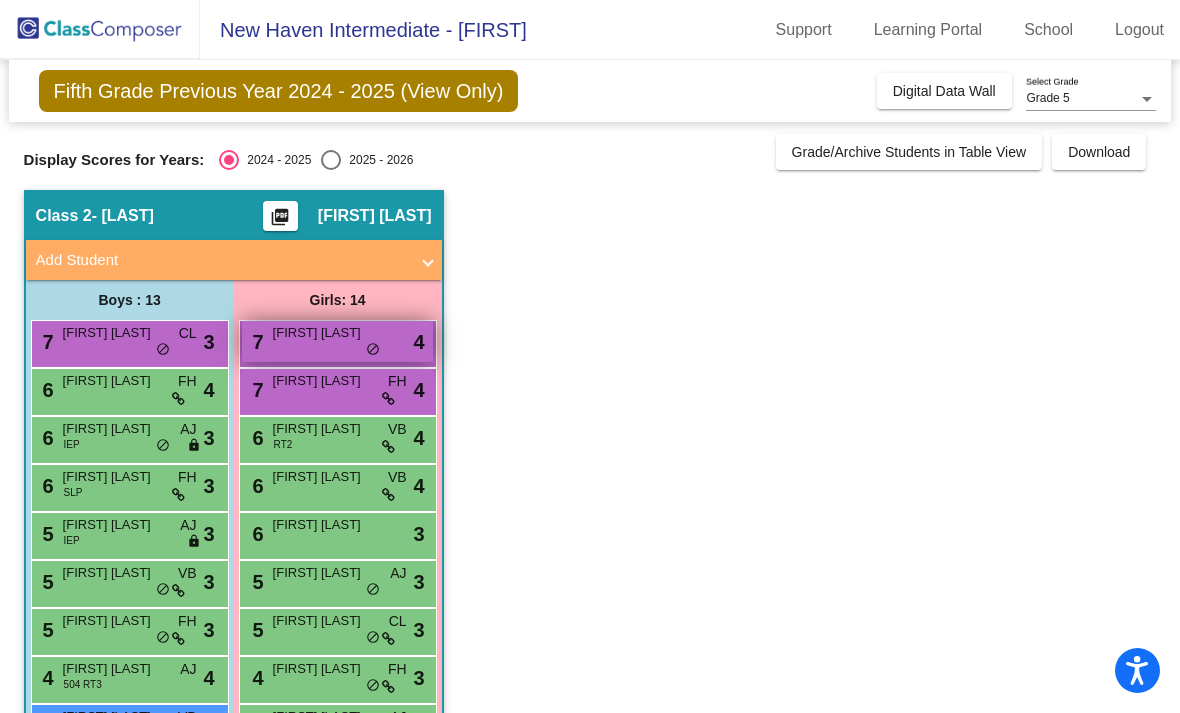 click on "7 [FIRST] [LAST] lock do_not_disturb_alt 4" at bounding box center [337, 341] 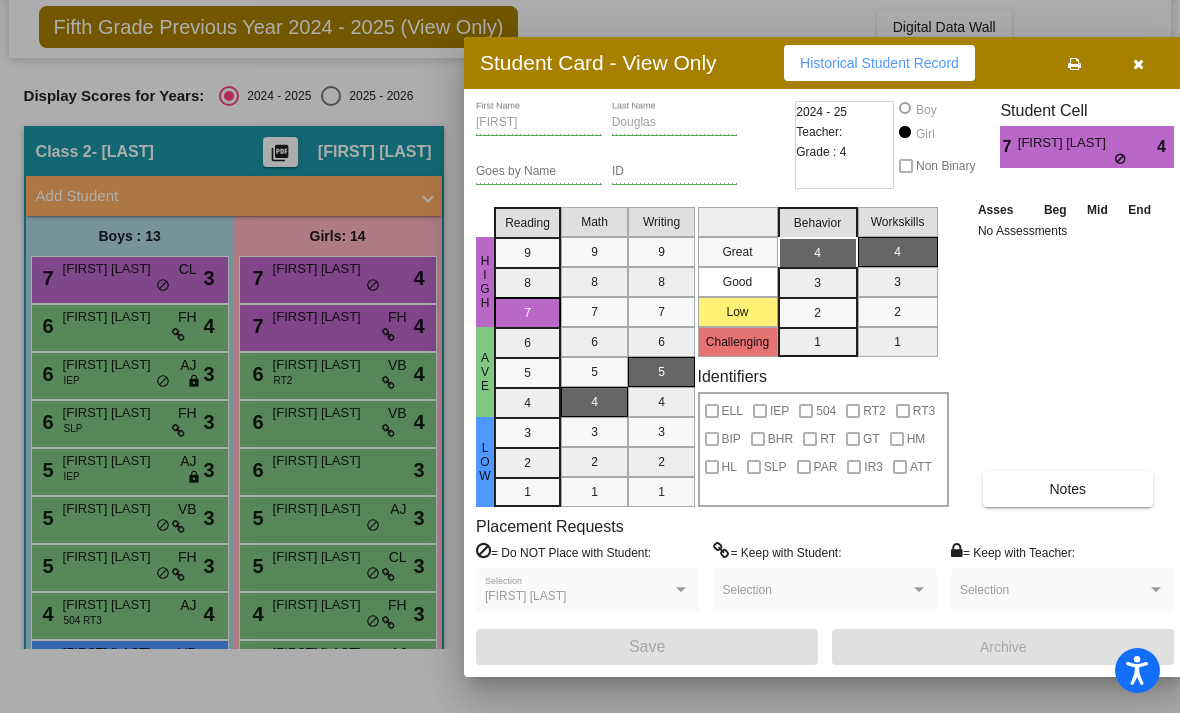 click at bounding box center (1138, 64) 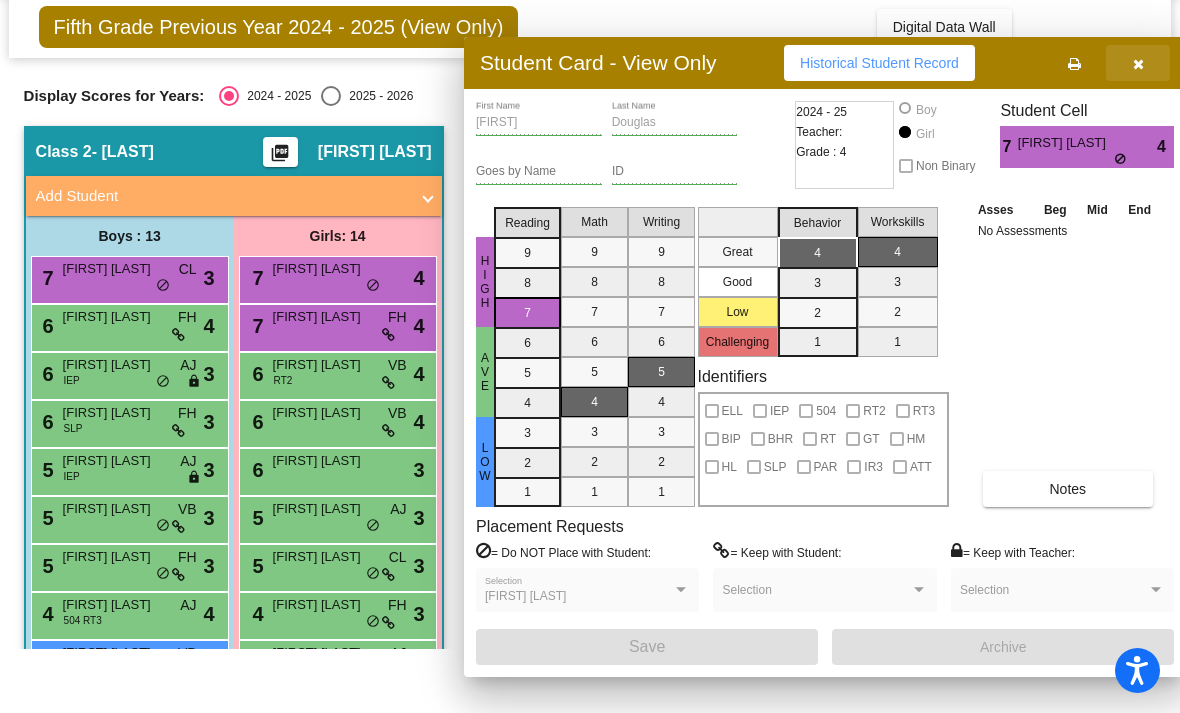 scroll, scrollTop: 64, scrollLeft: 0, axis: vertical 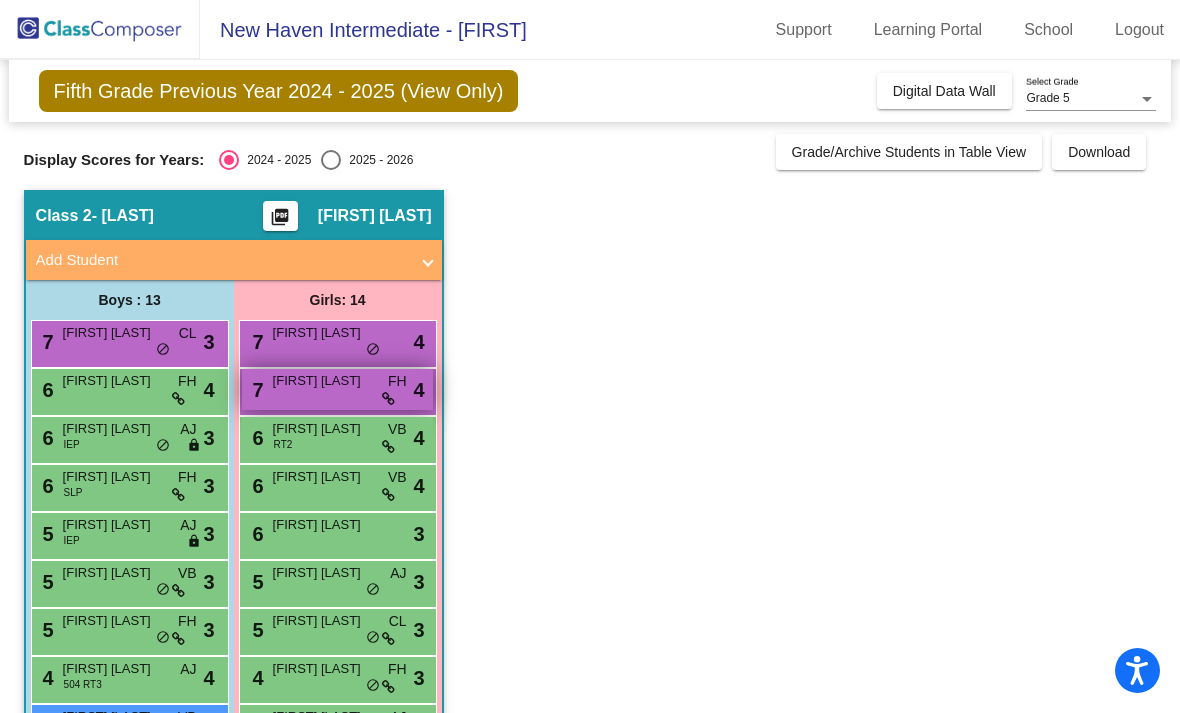 click on "7 [FIRST] [LAST] FH lock do_not_disturb_alt 4" at bounding box center (337, 389) 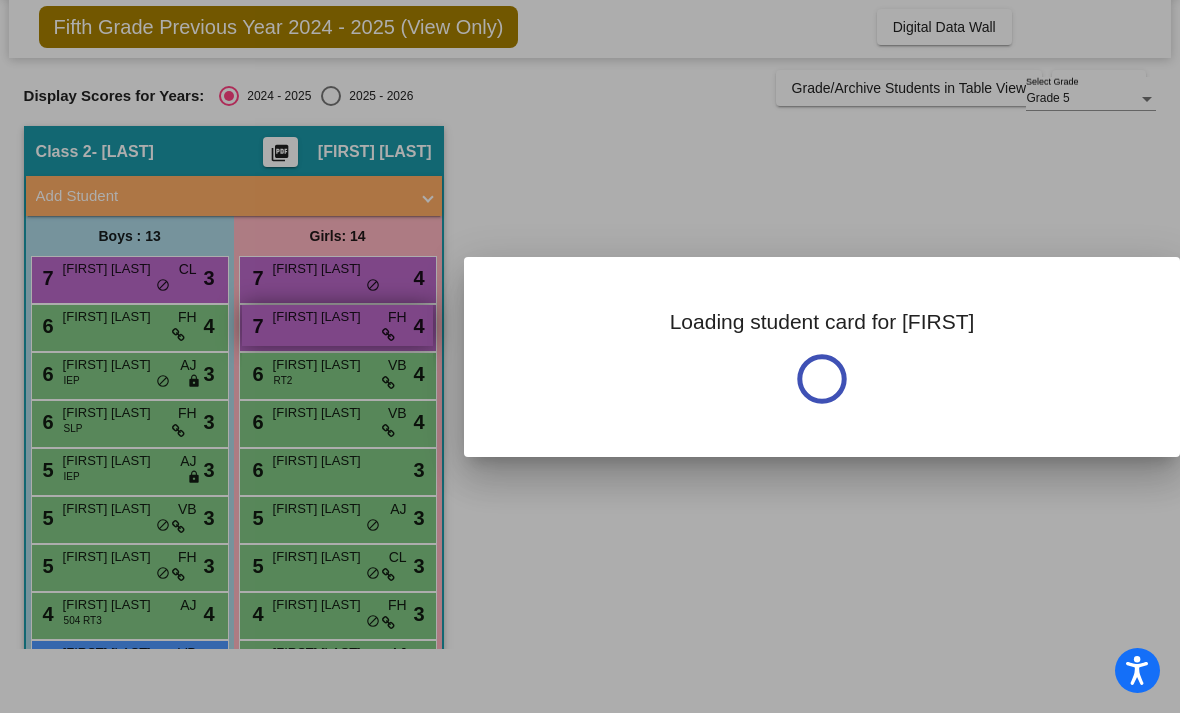 scroll, scrollTop: 0, scrollLeft: 0, axis: both 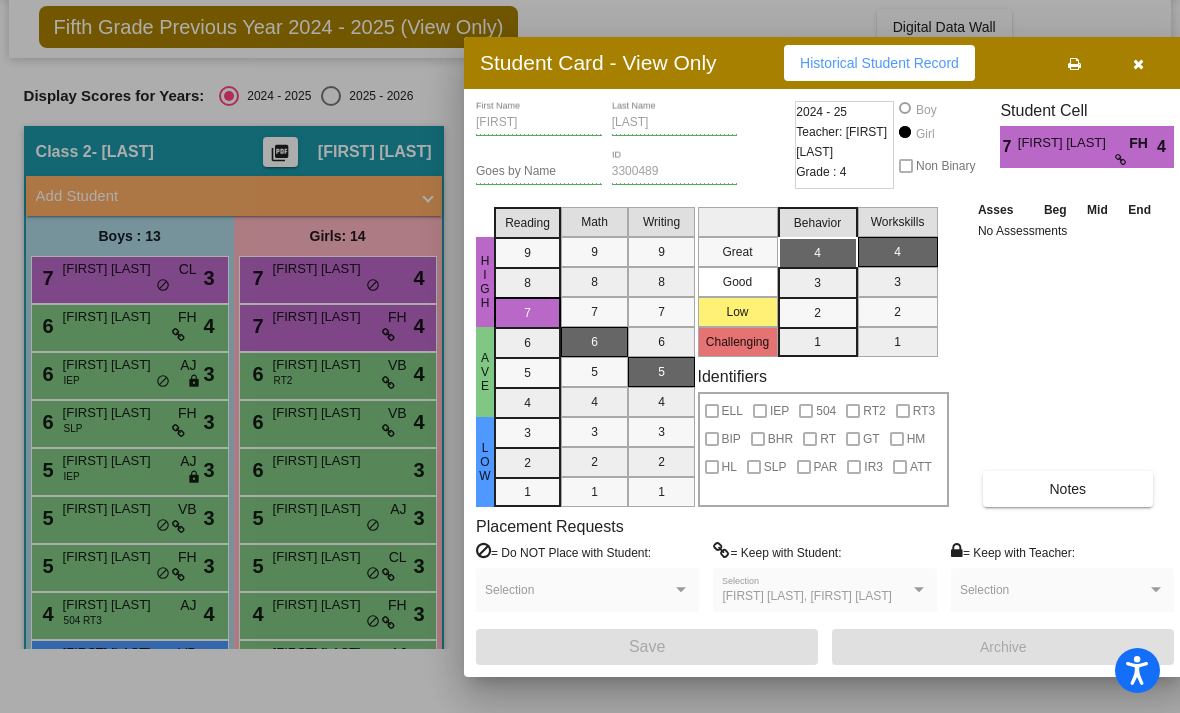 click at bounding box center (1138, 64) 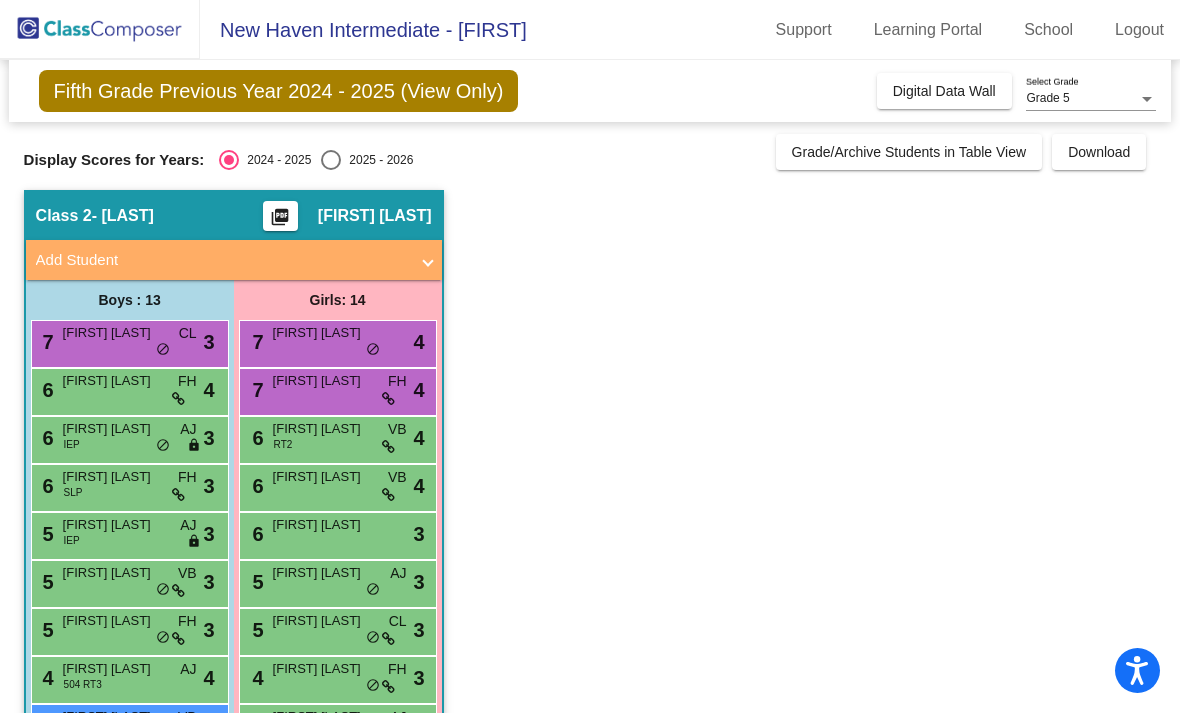 scroll, scrollTop: 64, scrollLeft: 0, axis: vertical 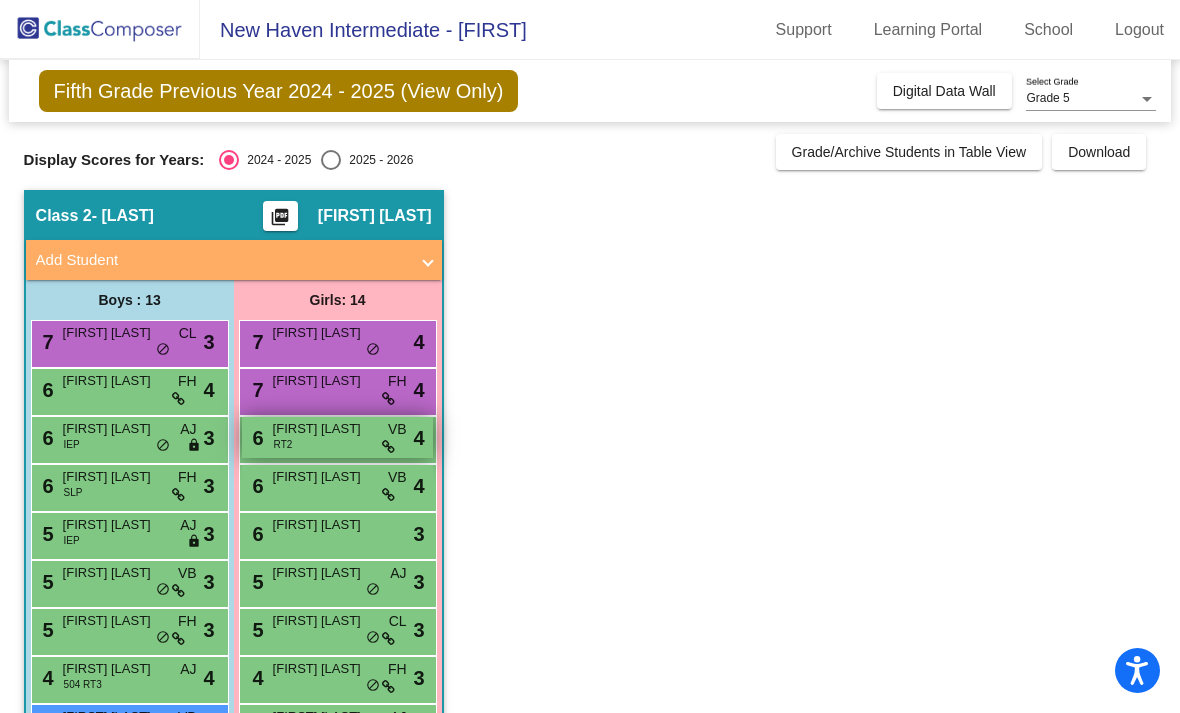 click on "6 [FIRST] [LAST] RT2 VB lock do_not_disturb_alt 4" at bounding box center [337, 437] 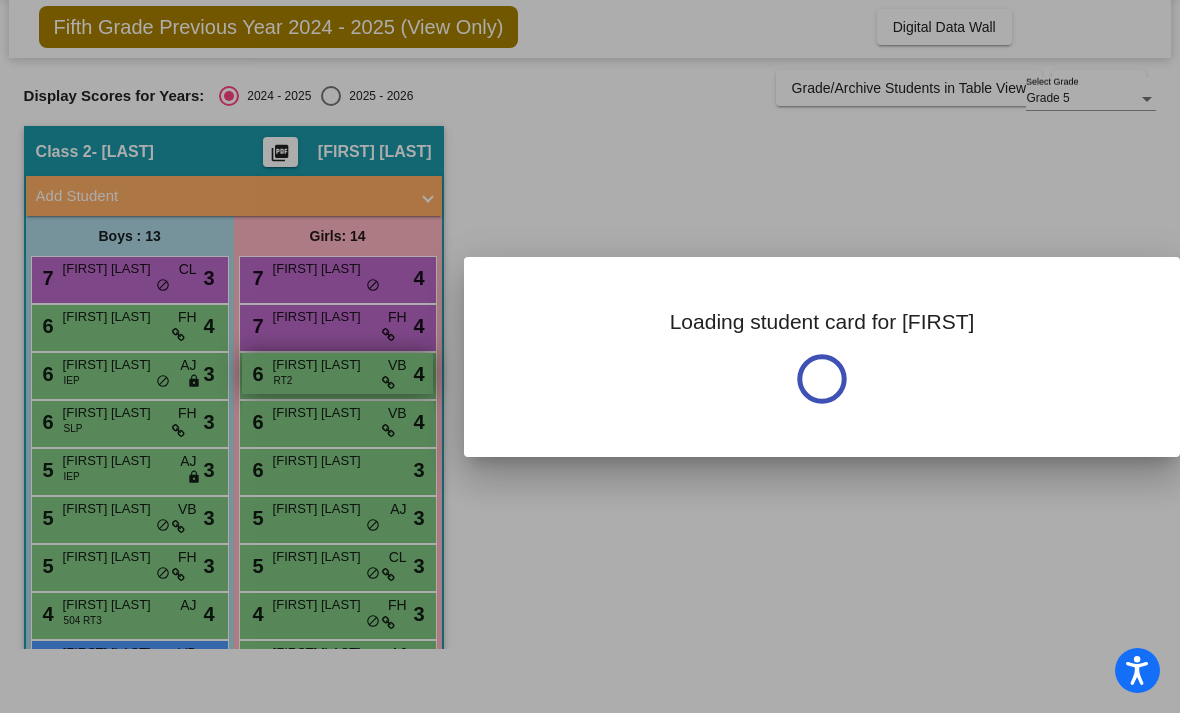 scroll, scrollTop: 0, scrollLeft: 0, axis: both 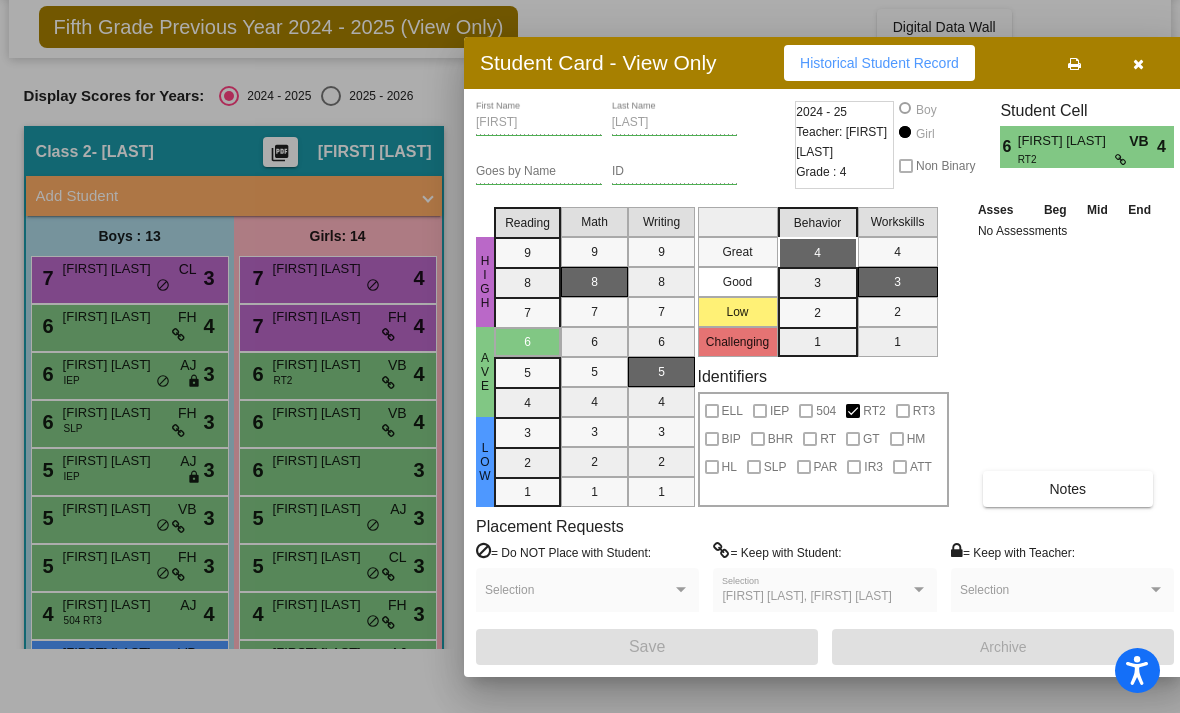 click at bounding box center [1138, 63] 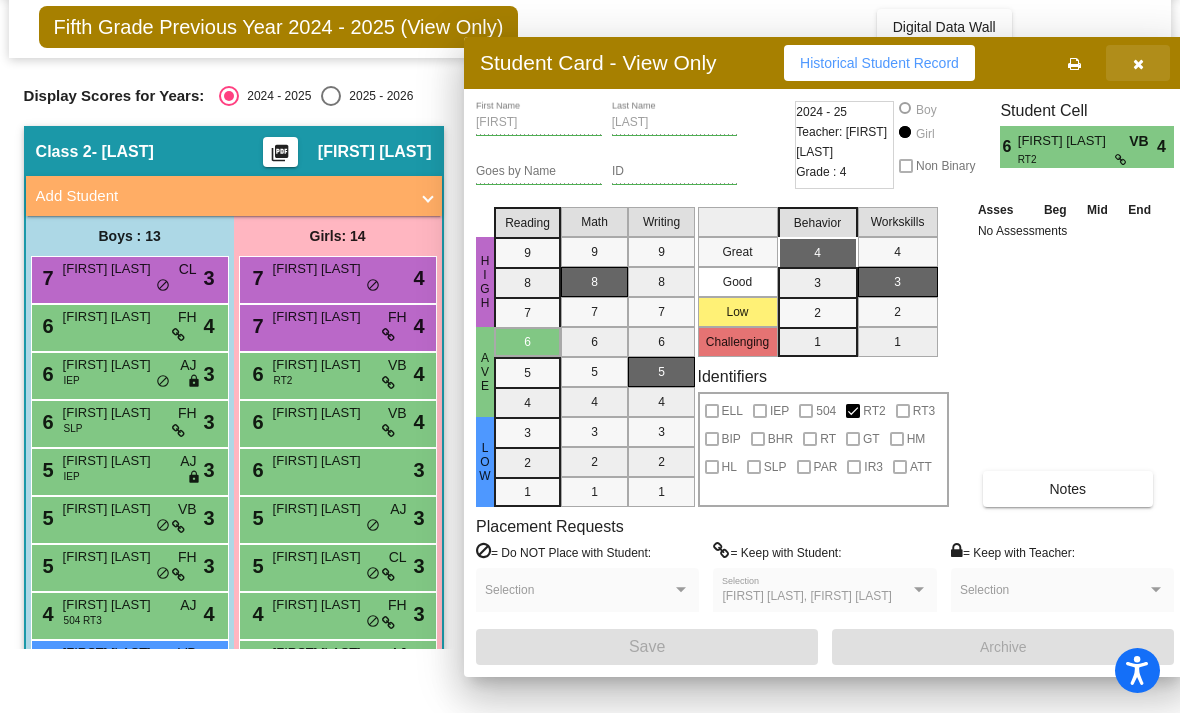 scroll, scrollTop: 64, scrollLeft: 0, axis: vertical 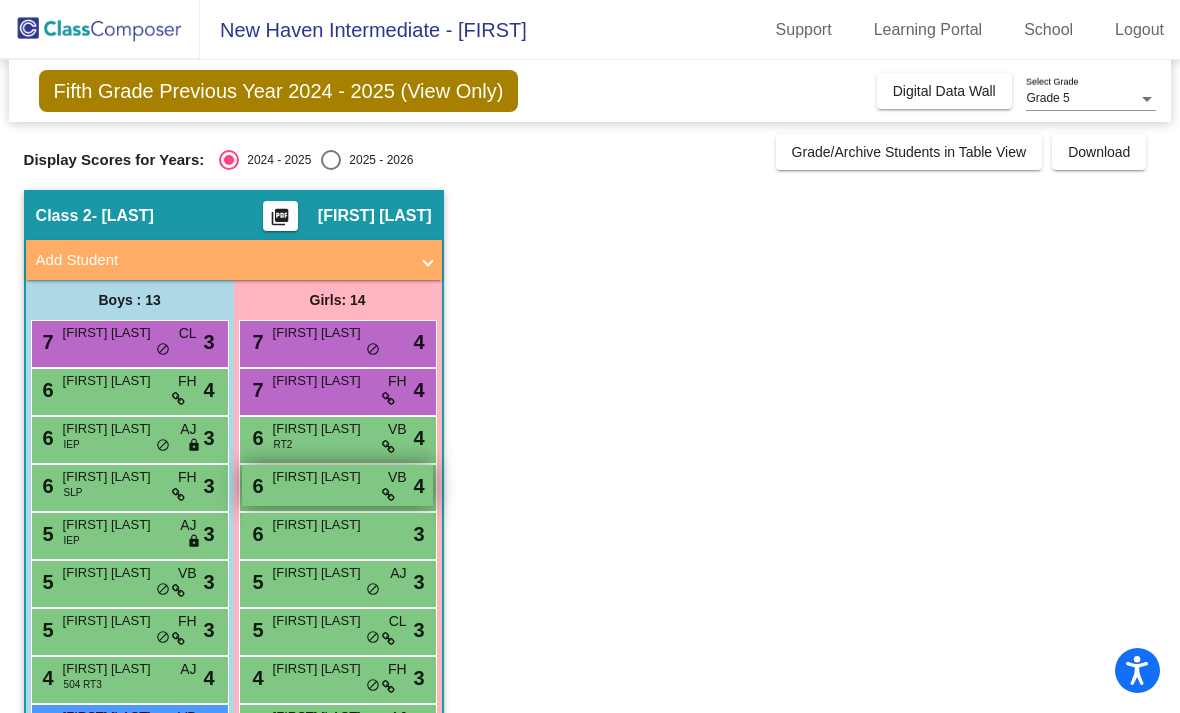 click on "6 [FIRST] [LAST] VB lock do_not_disturb_alt 4" at bounding box center [337, 485] 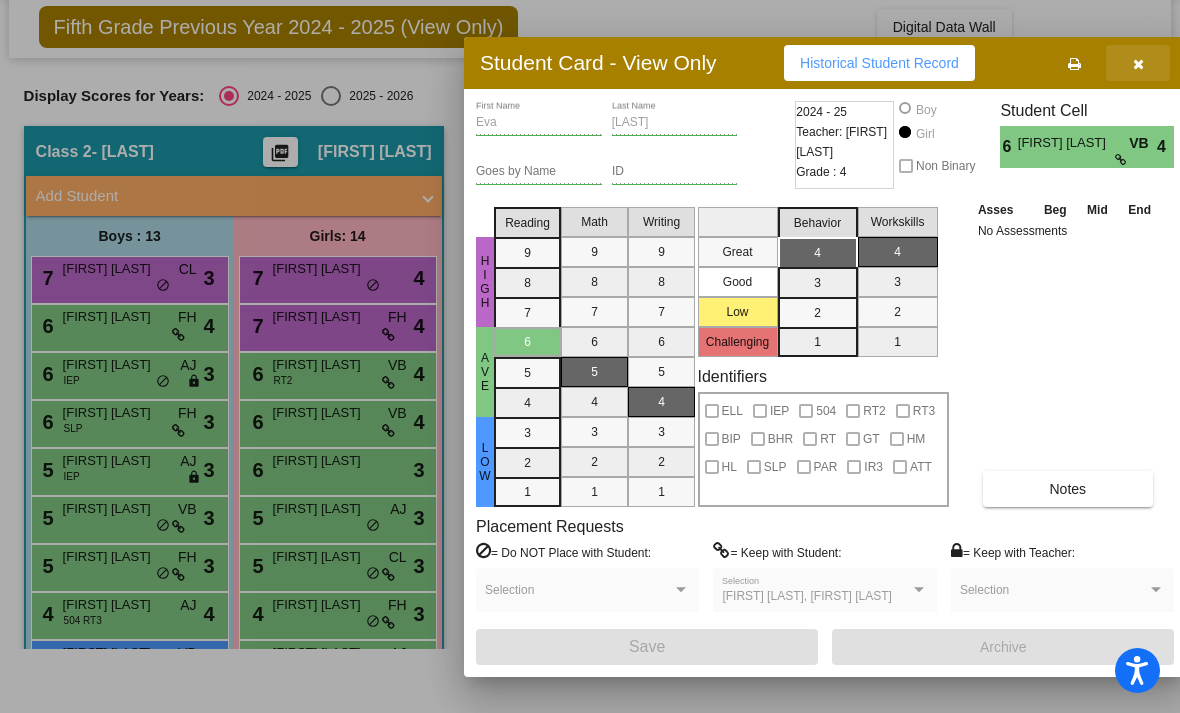 click at bounding box center (1138, 63) 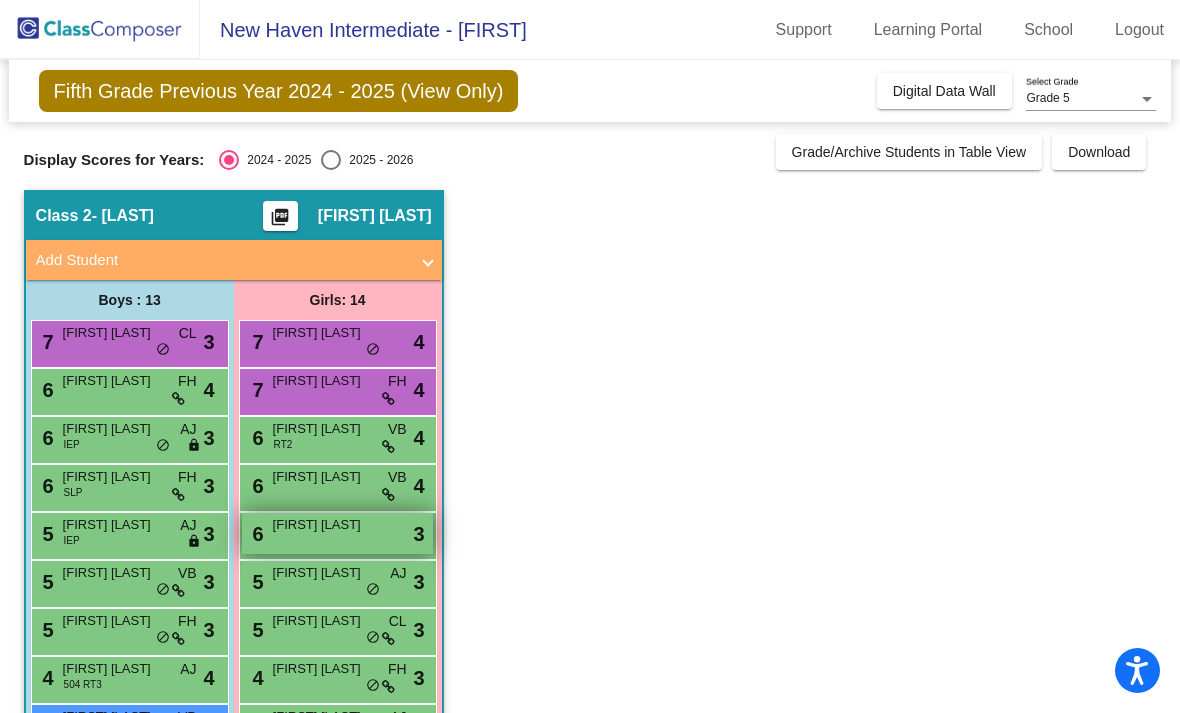 click on "[FIRST] [LAST]" at bounding box center (323, 525) 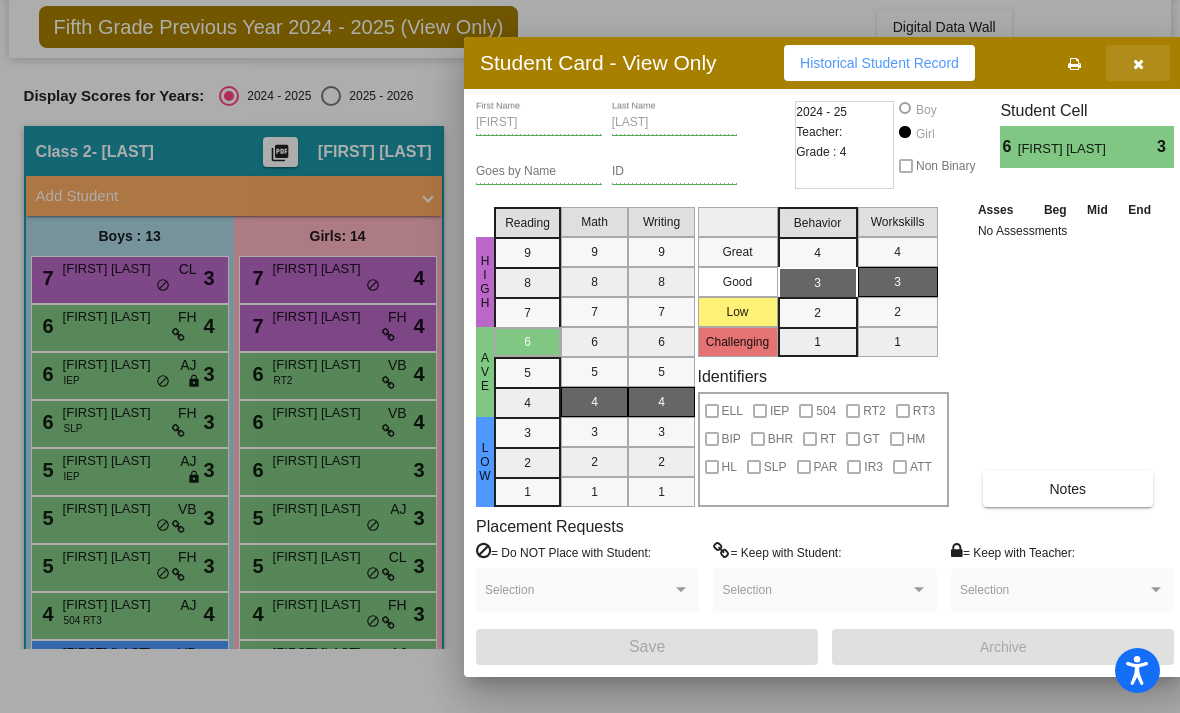 click at bounding box center [1138, 63] 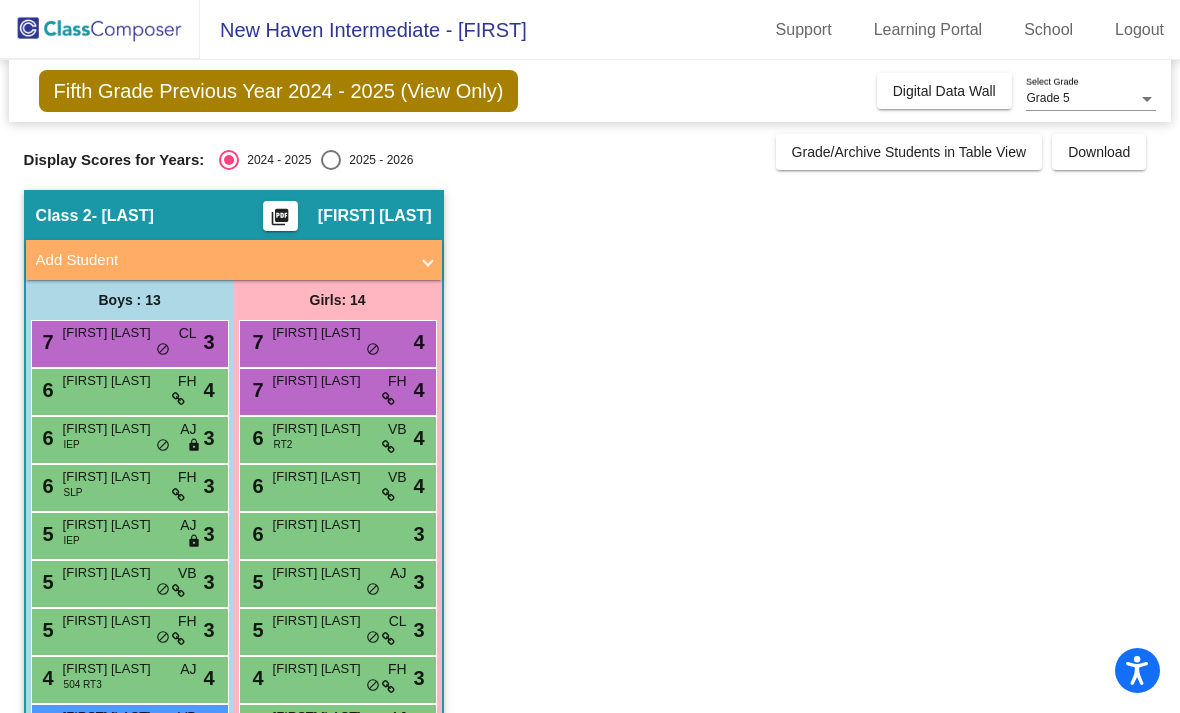 scroll, scrollTop: 64, scrollLeft: 0, axis: vertical 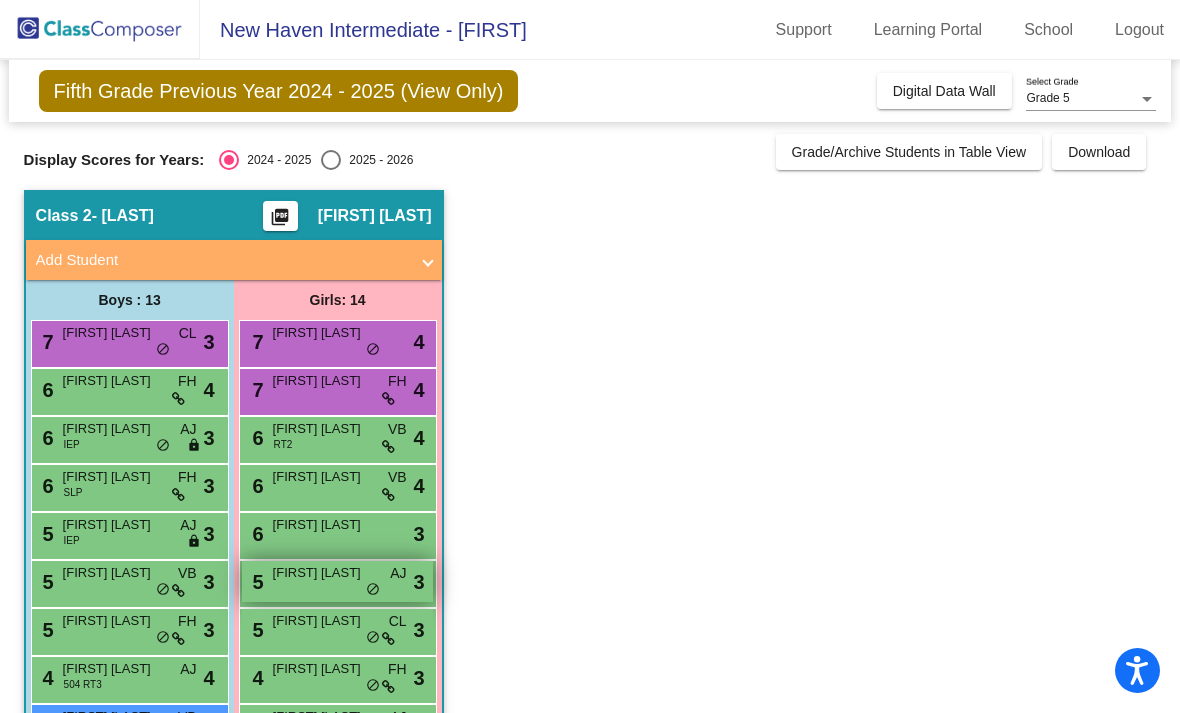 click on "5 [FIRST] [LAST] AJ lock do_not_disturb_alt 3" at bounding box center (337, 581) 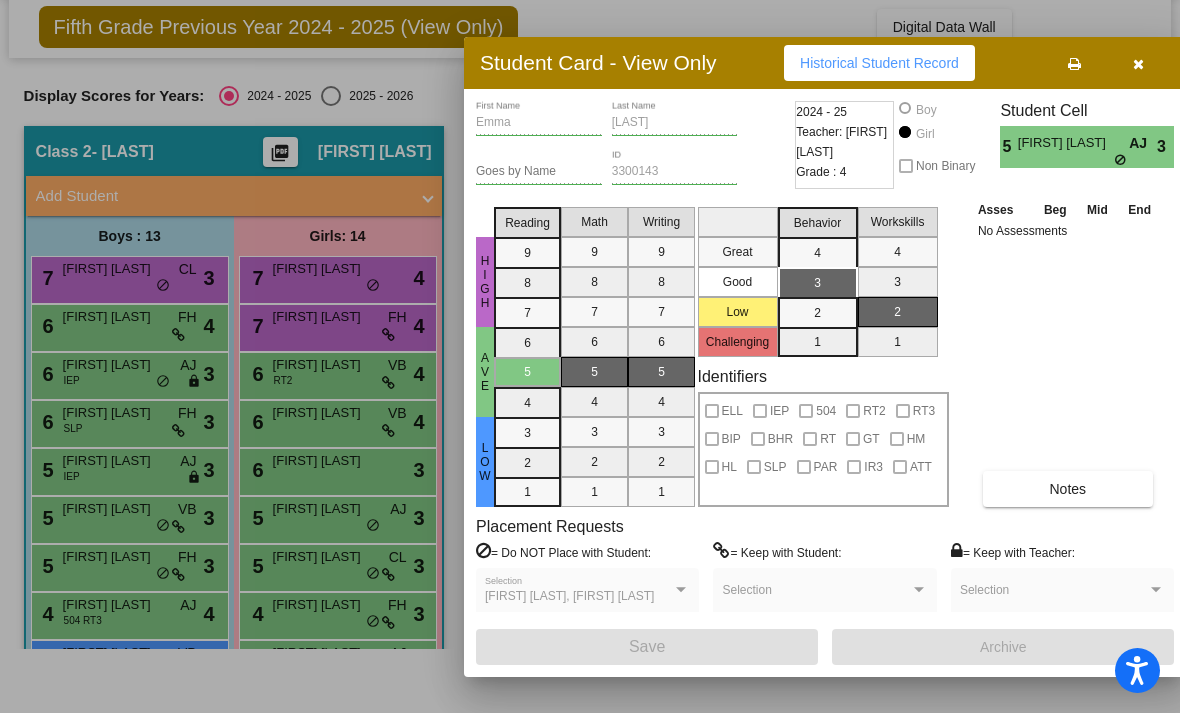 click at bounding box center (1138, 63) 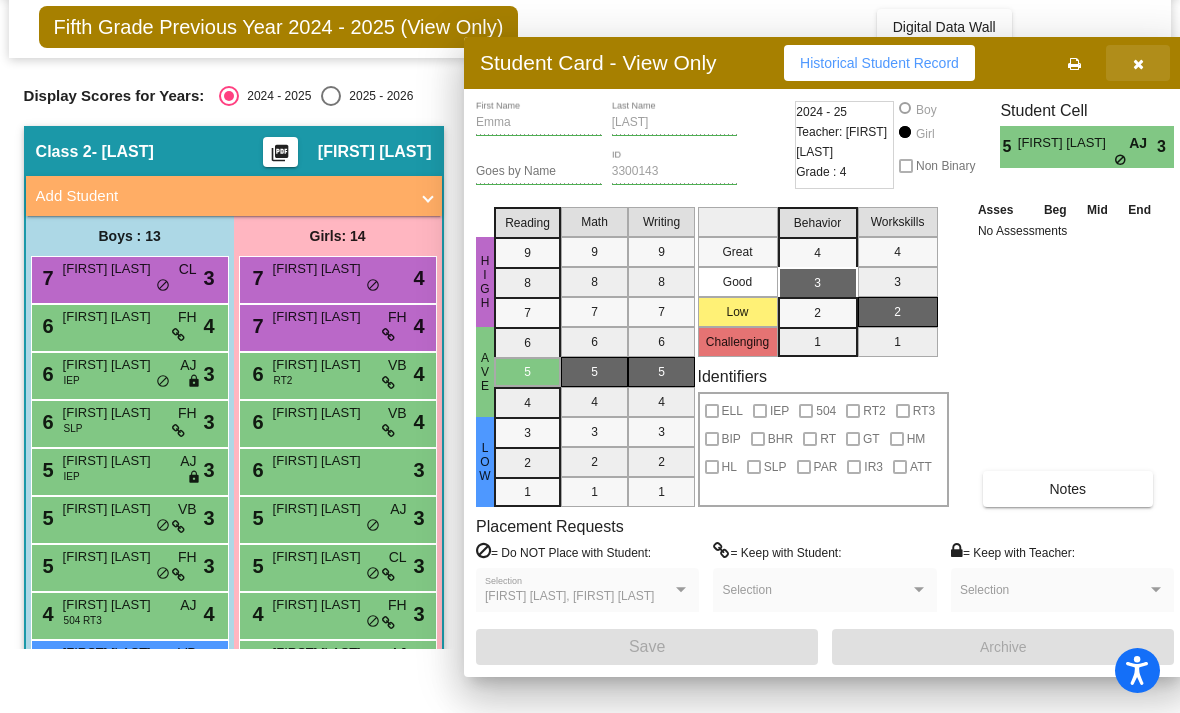 scroll, scrollTop: 64, scrollLeft: 0, axis: vertical 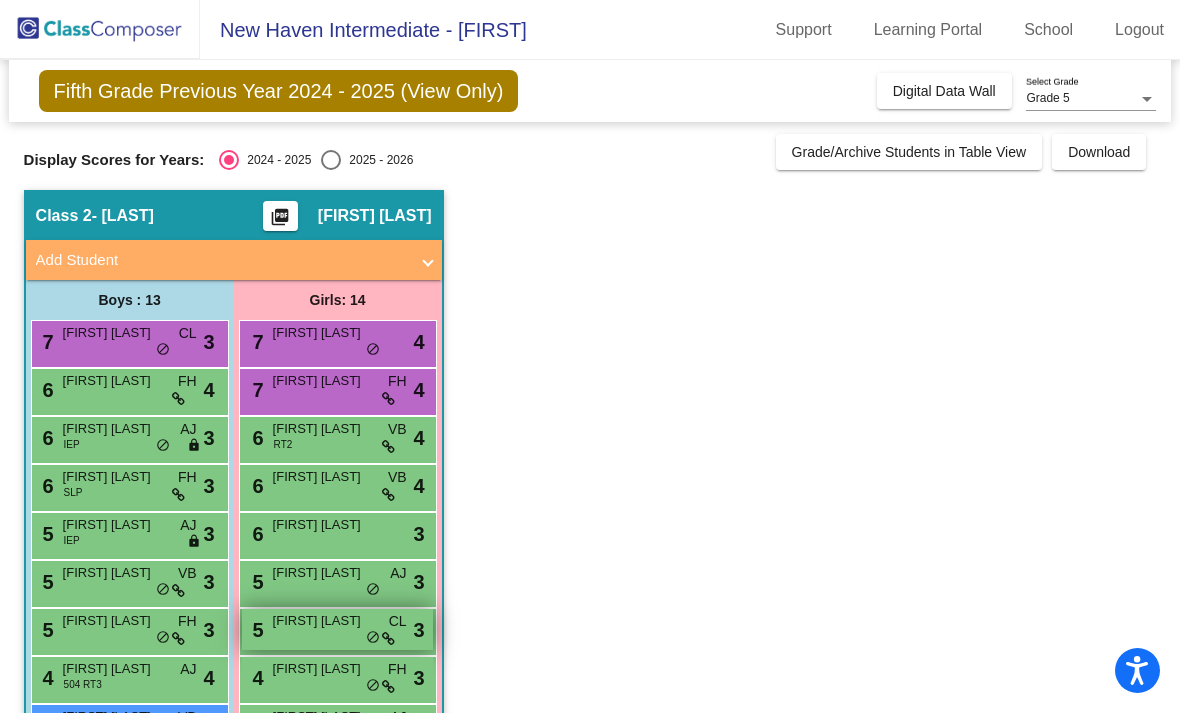 click on "[FIRST] [LAST]" at bounding box center [323, 621] 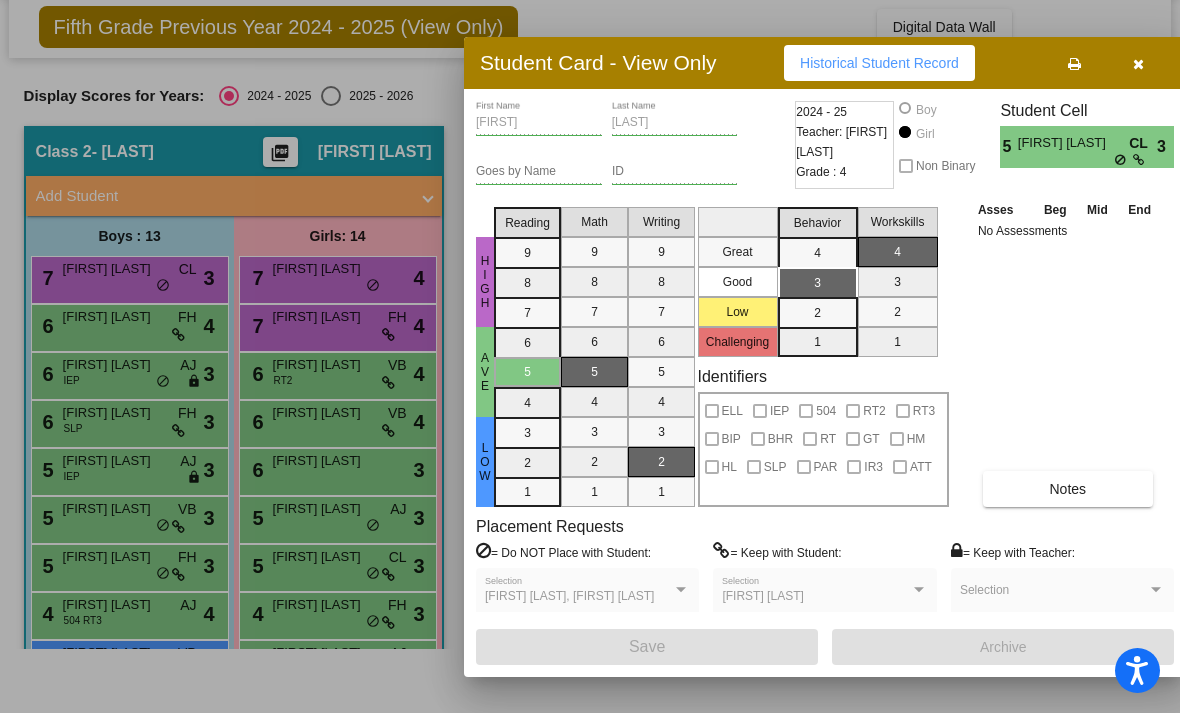 click at bounding box center [1138, 64] 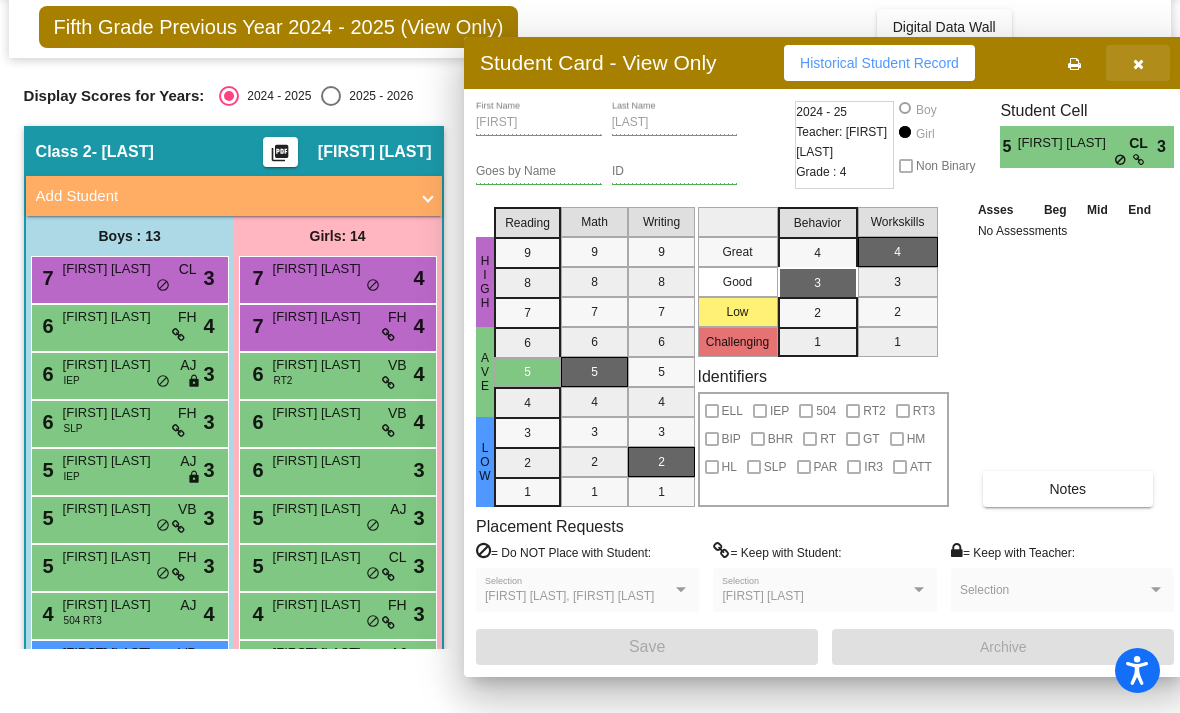 scroll, scrollTop: 64, scrollLeft: 0, axis: vertical 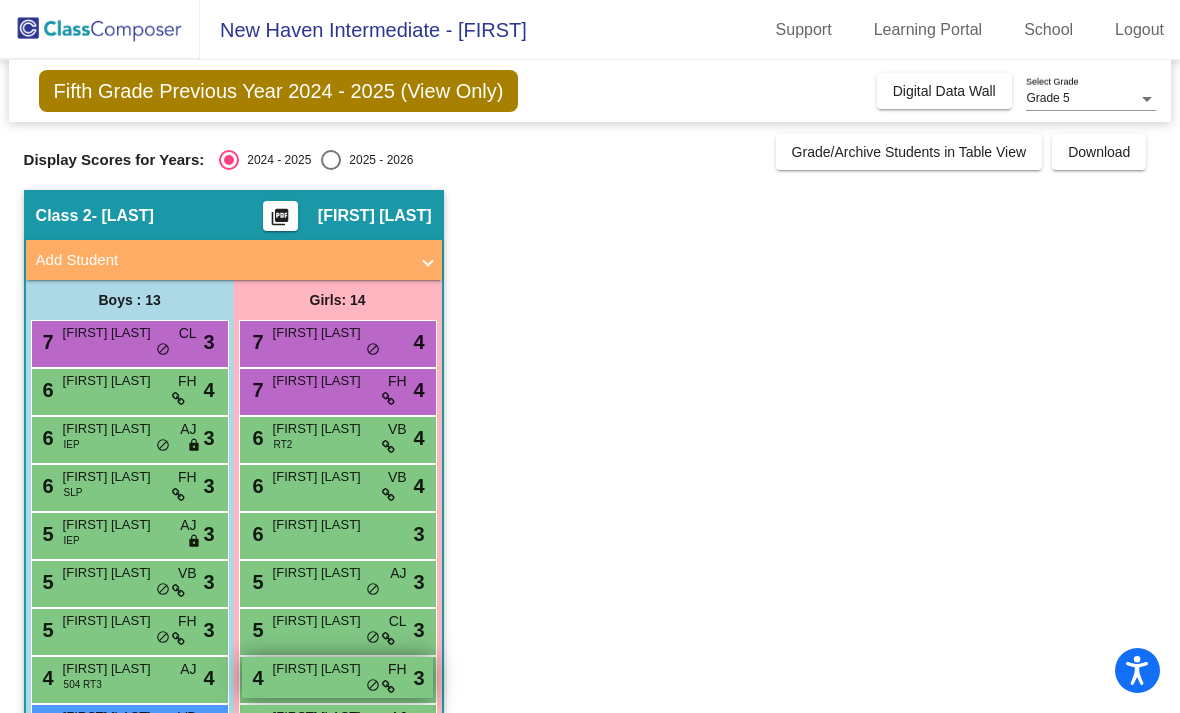 click on "[FIRST] [LAST]" at bounding box center [323, 669] 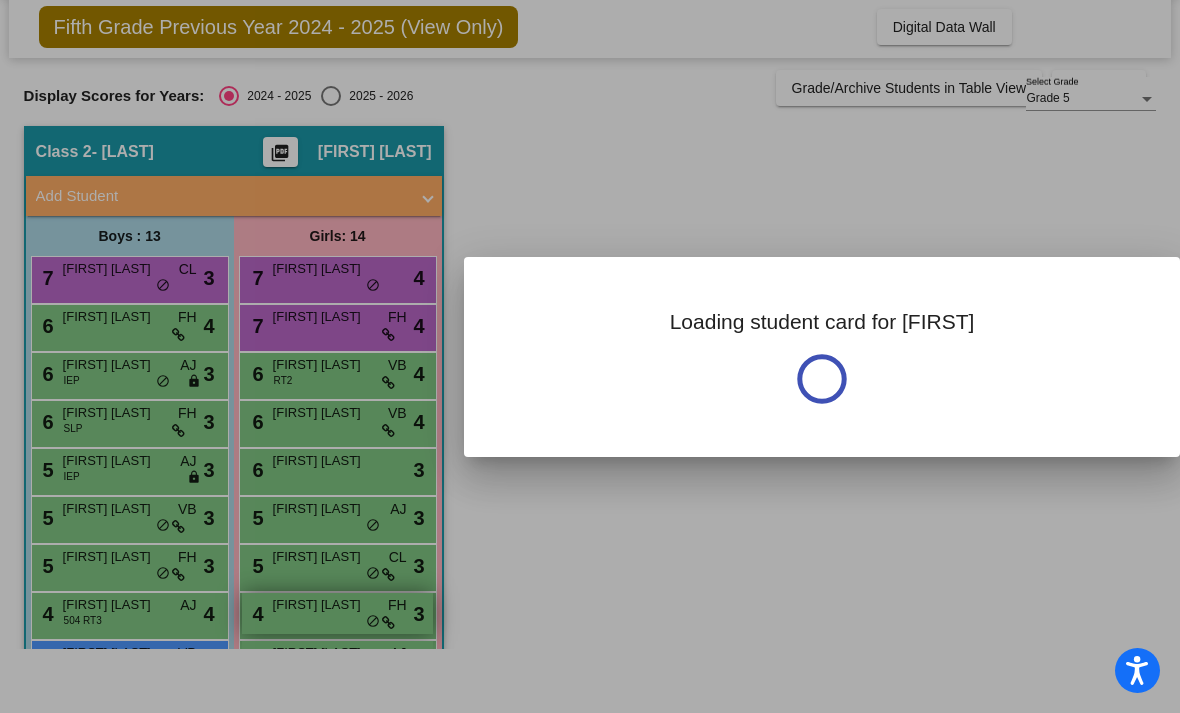 scroll, scrollTop: 0, scrollLeft: 0, axis: both 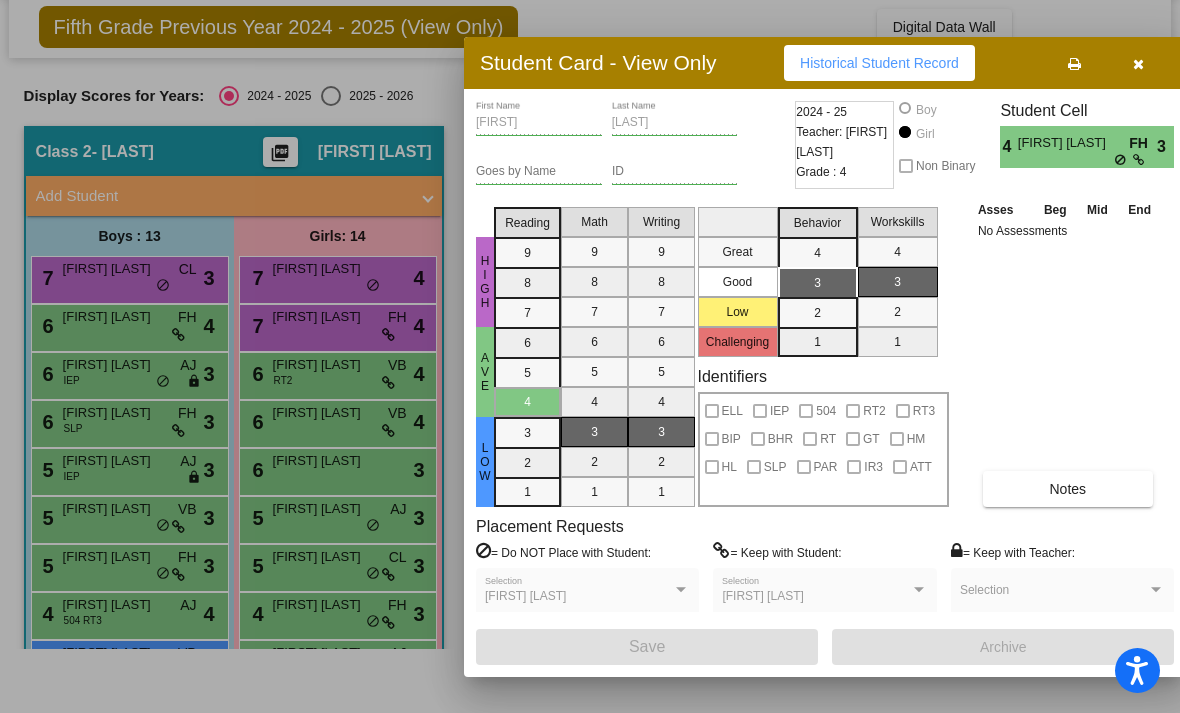 click at bounding box center (1138, 63) 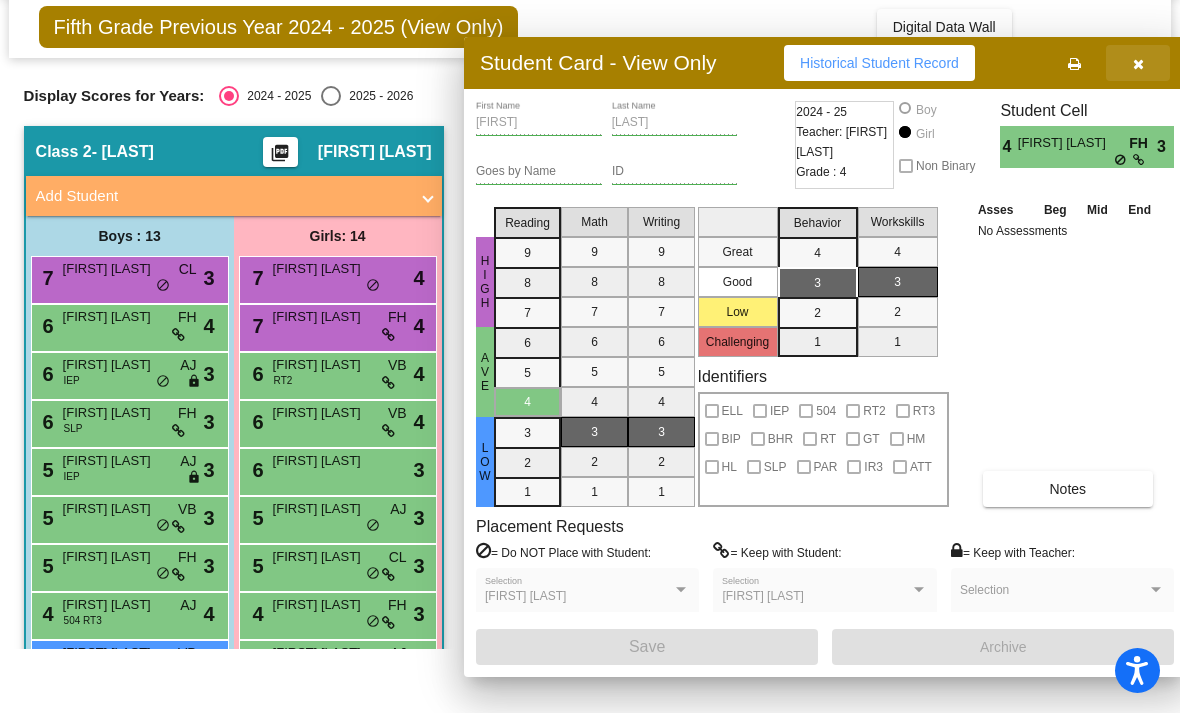 scroll, scrollTop: 64, scrollLeft: 0, axis: vertical 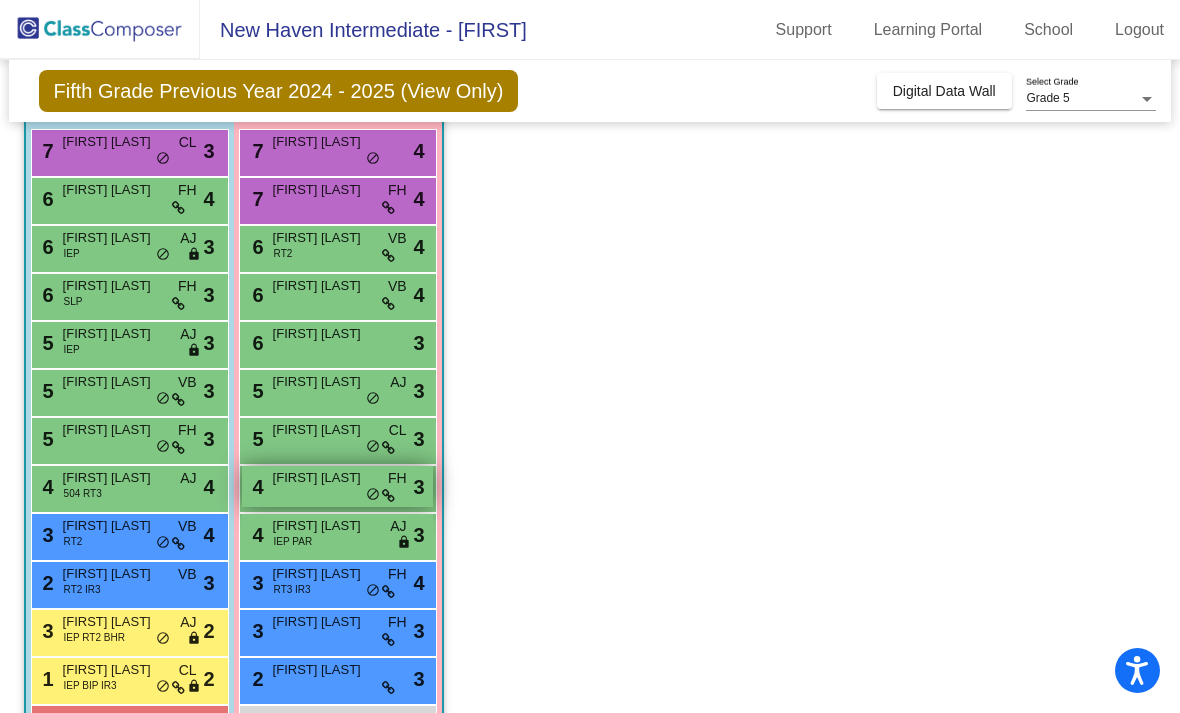 click on "[FIRST] [LAST]" at bounding box center [323, 478] 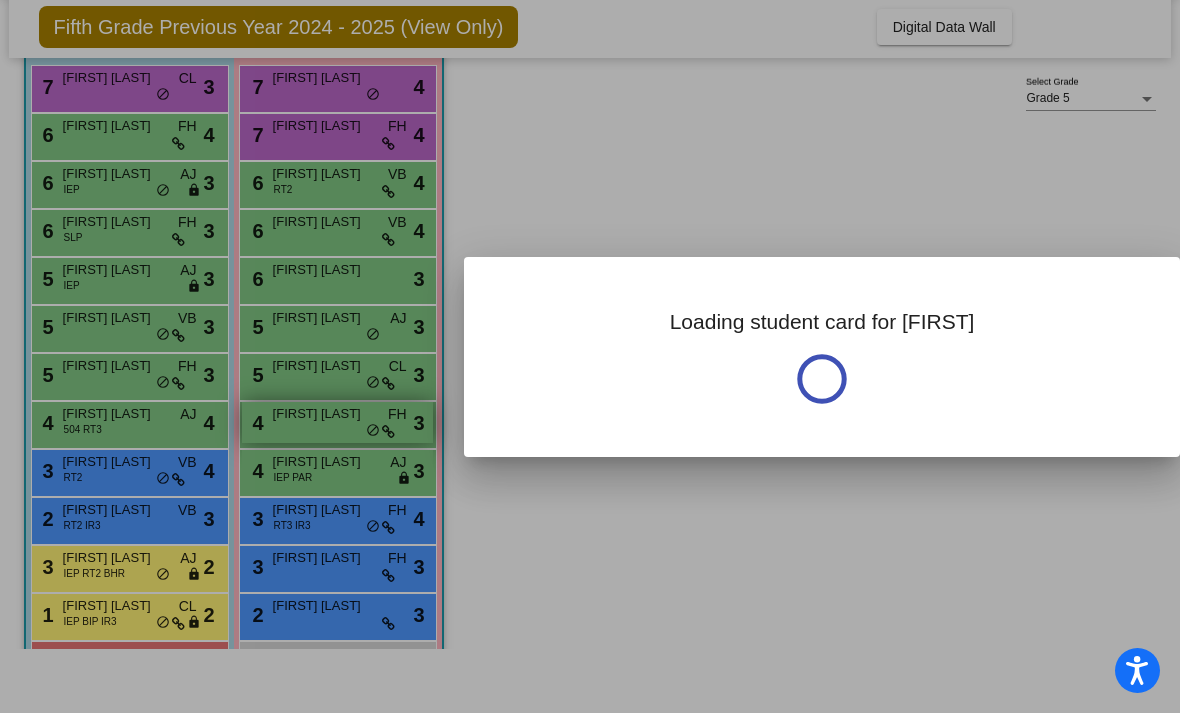scroll, scrollTop: 0, scrollLeft: 0, axis: both 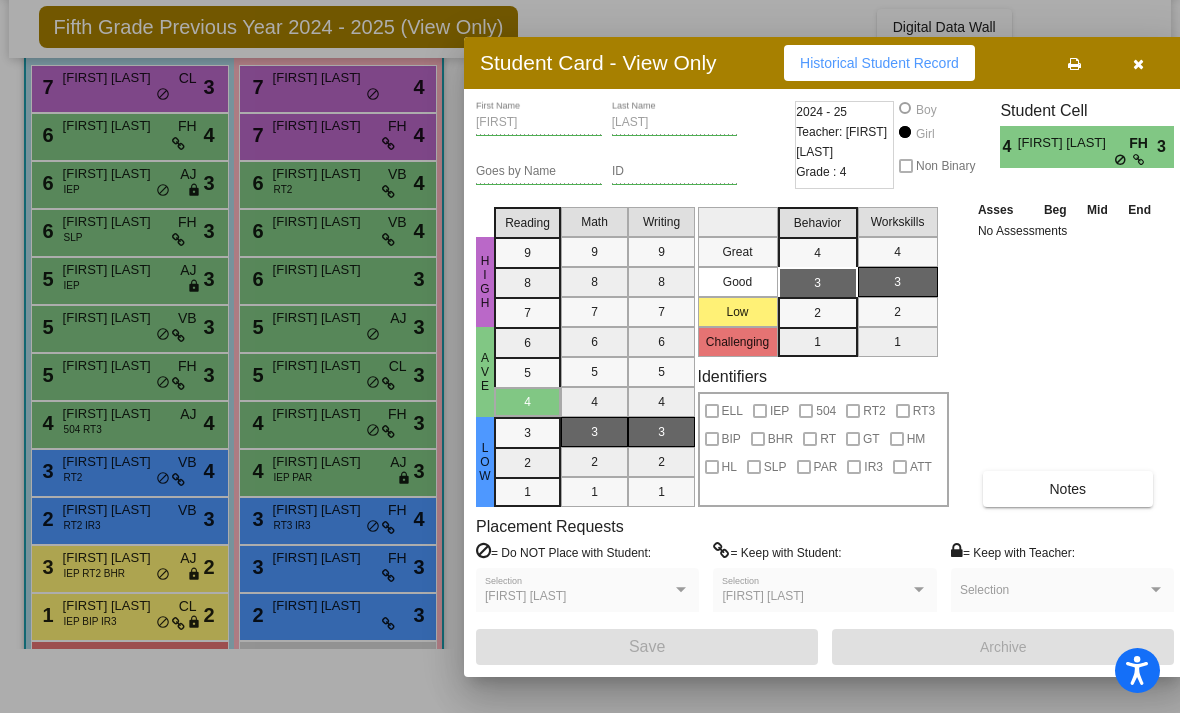 click at bounding box center (1138, 63) 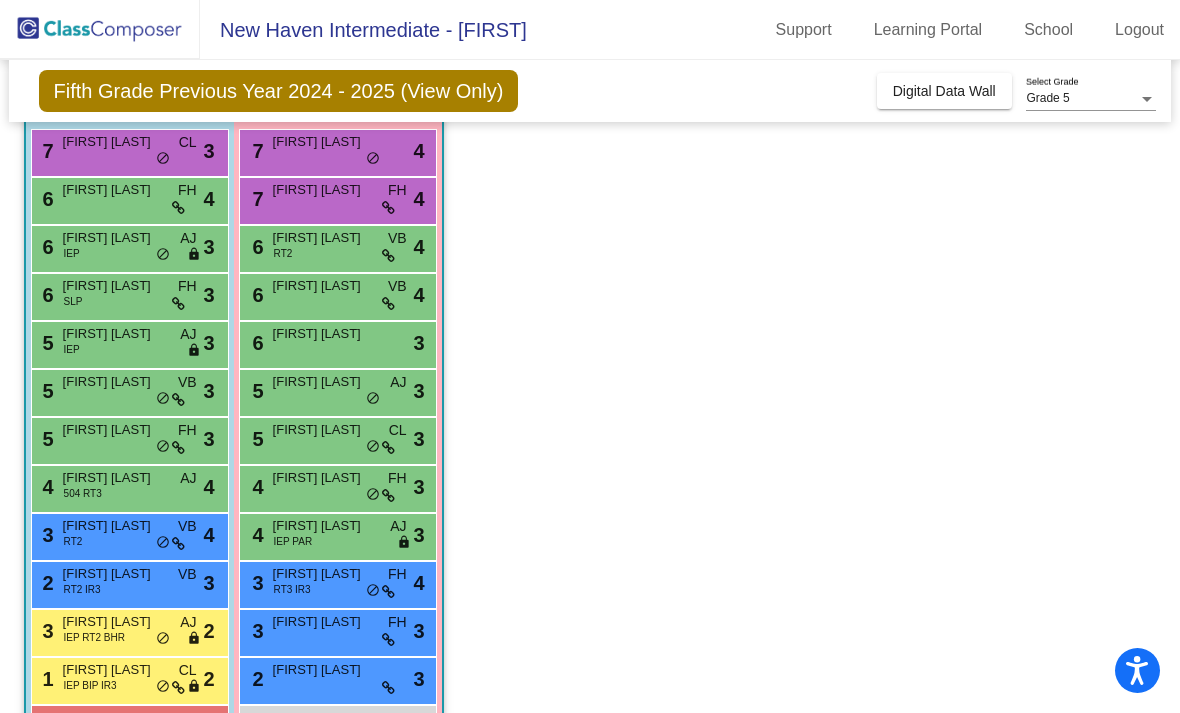 scroll, scrollTop: 64, scrollLeft: 0, axis: vertical 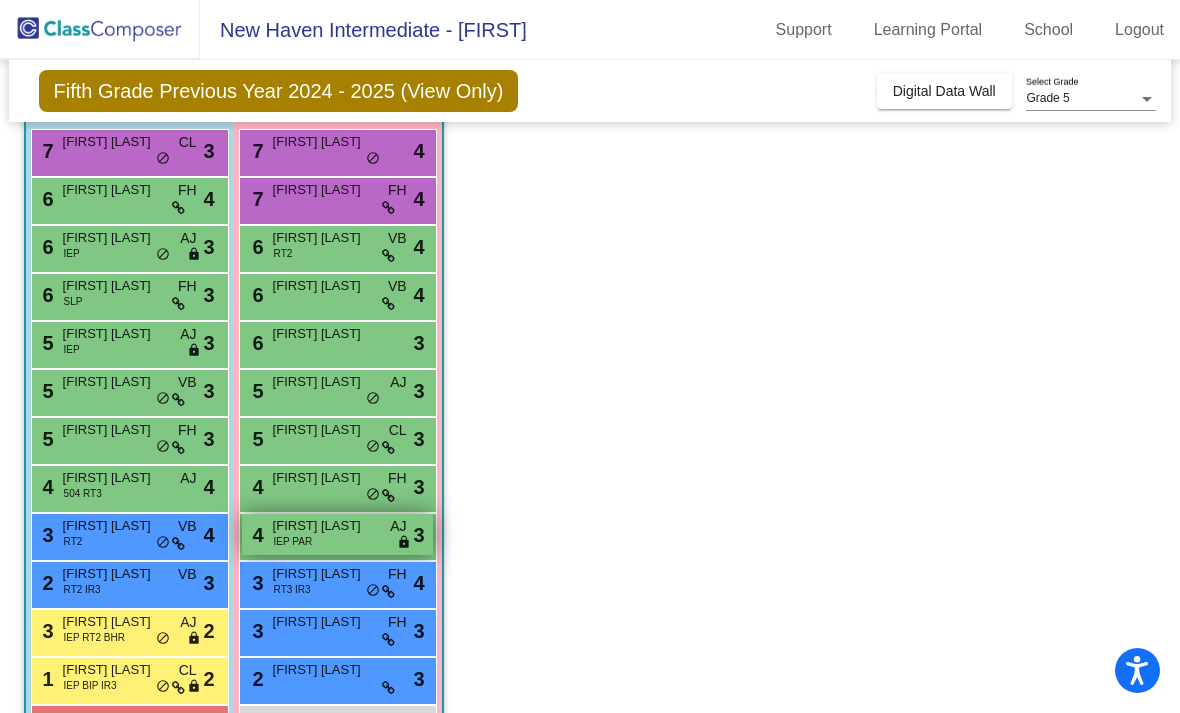 click on "[FIRST] [LAST]" at bounding box center [323, 526] 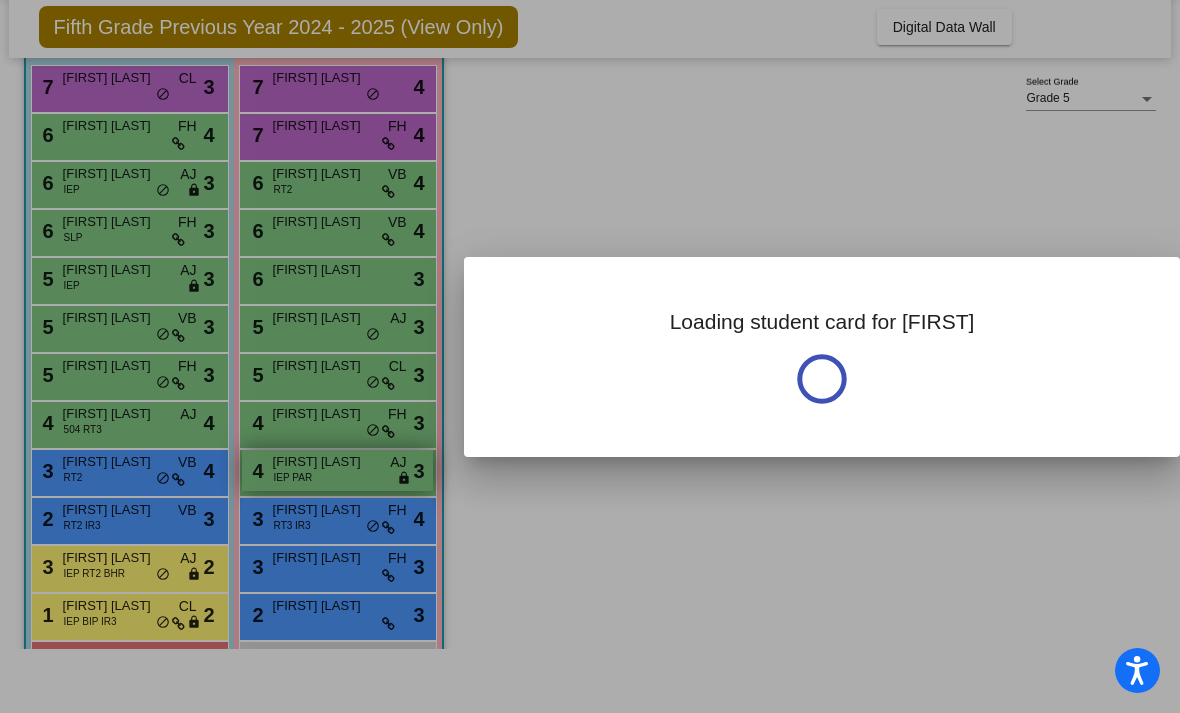 scroll, scrollTop: 0, scrollLeft: 0, axis: both 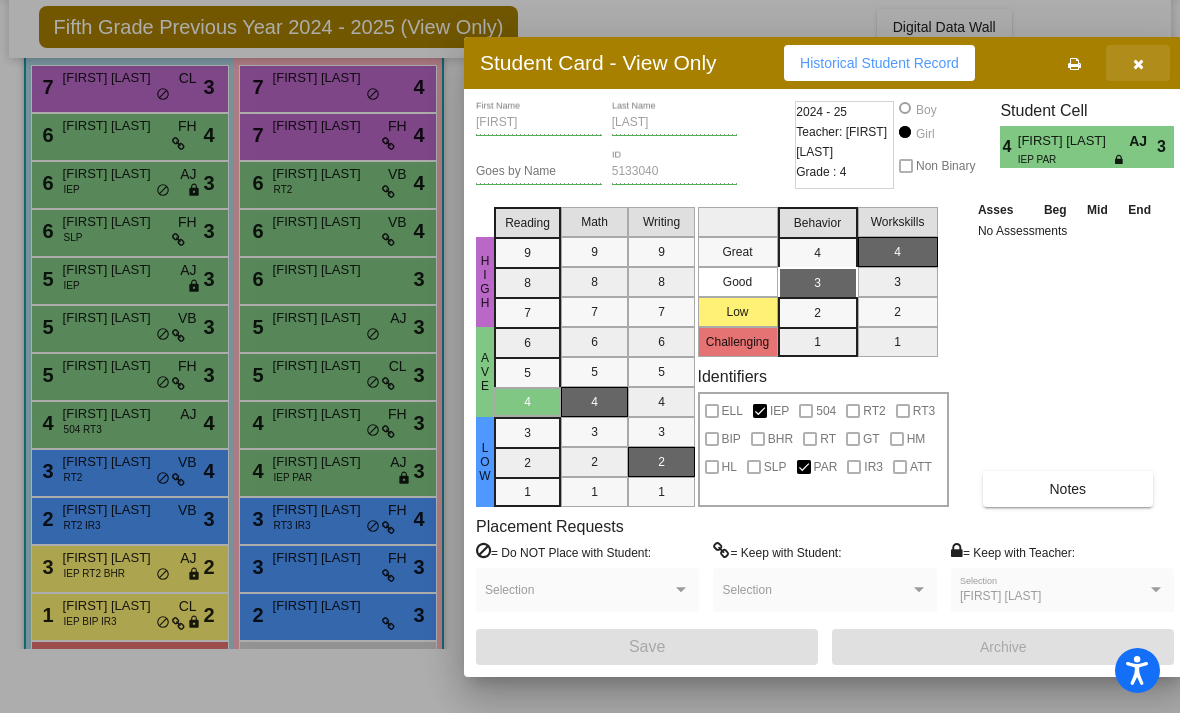 click at bounding box center (1138, 64) 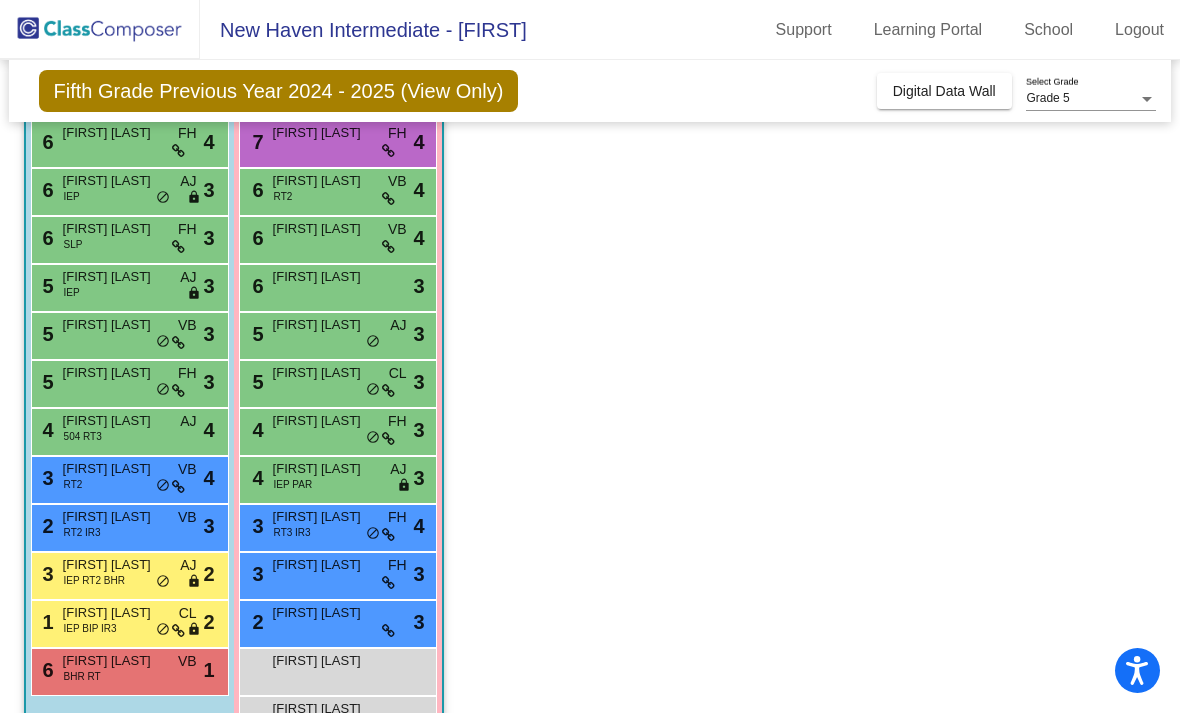 scroll, scrollTop: 247, scrollLeft: 0, axis: vertical 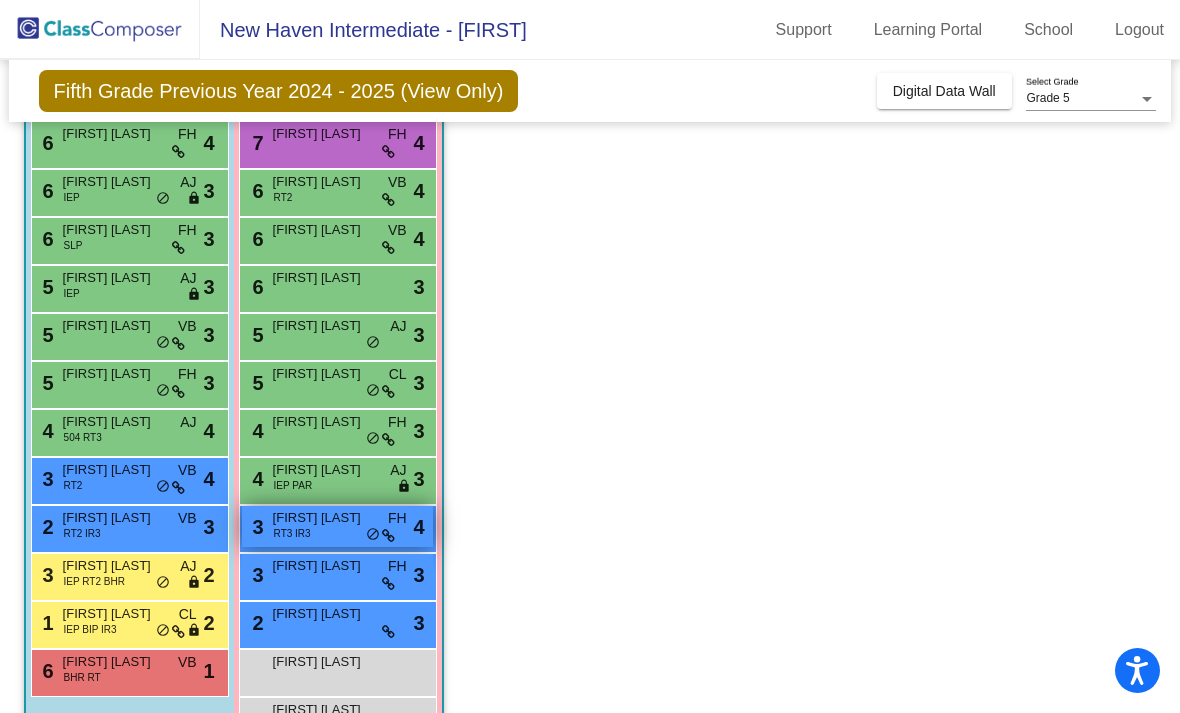 click on "RT3 IR3" at bounding box center [292, 533] 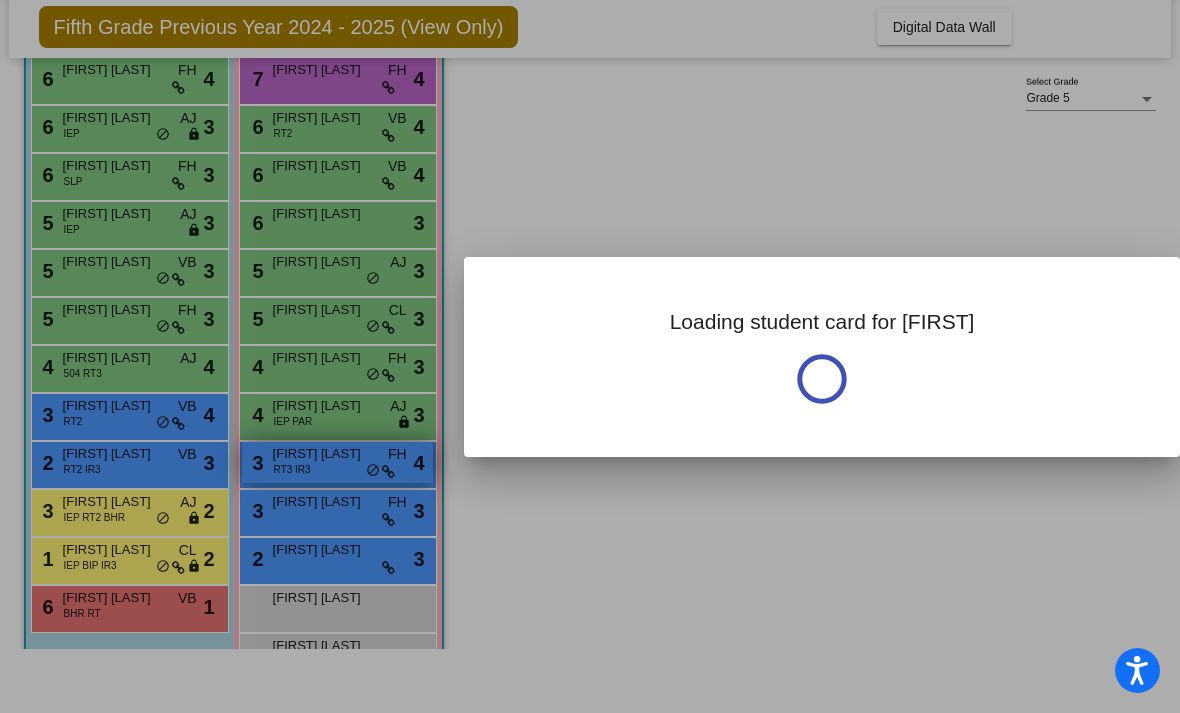 scroll, scrollTop: 0, scrollLeft: 0, axis: both 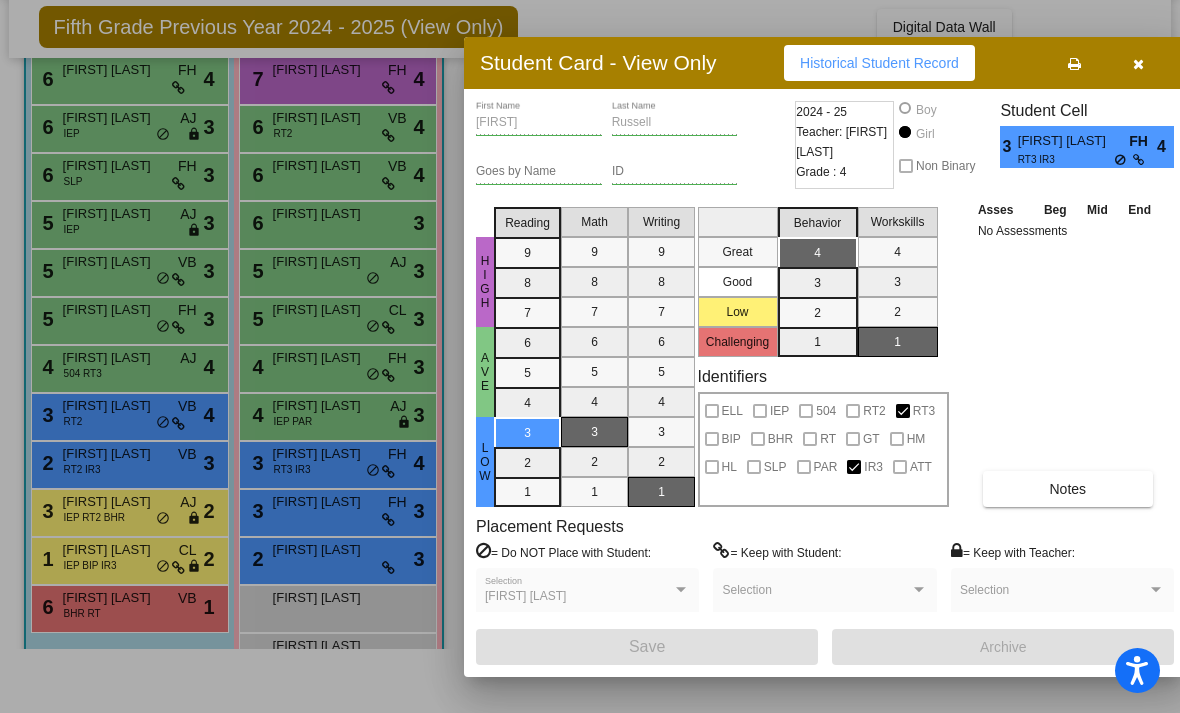 click at bounding box center [1138, 63] 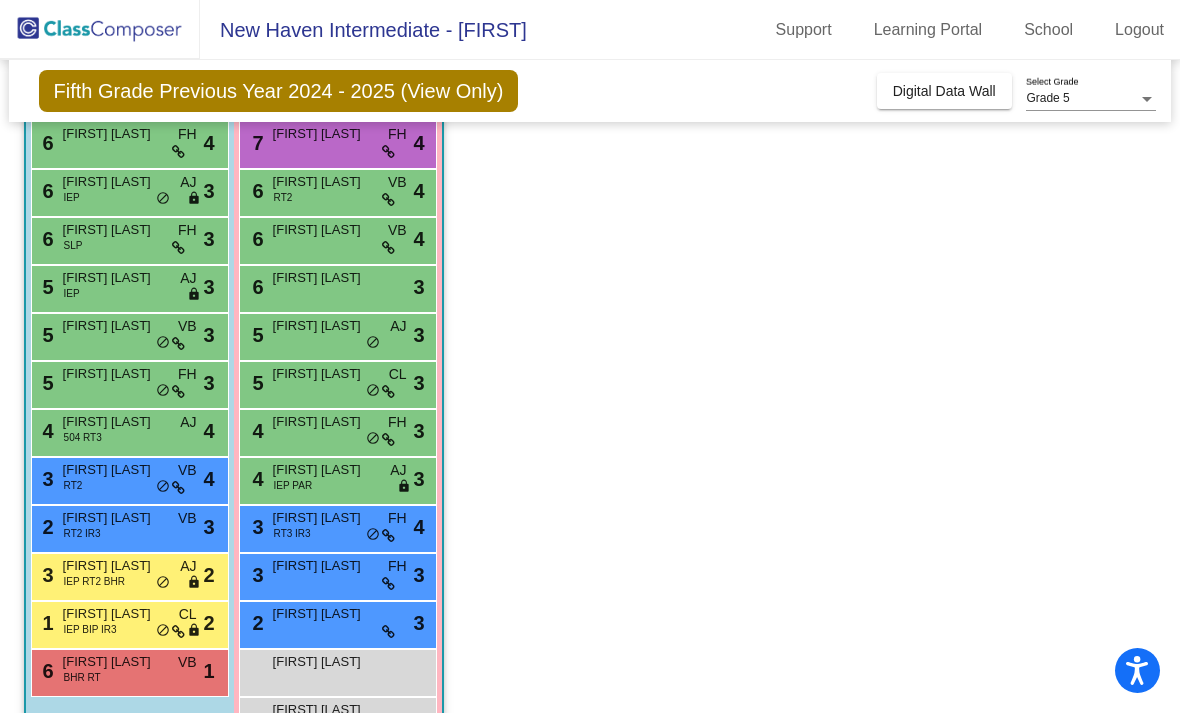 scroll, scrollTop: 64, scrollLeft: 0, axis: vertical 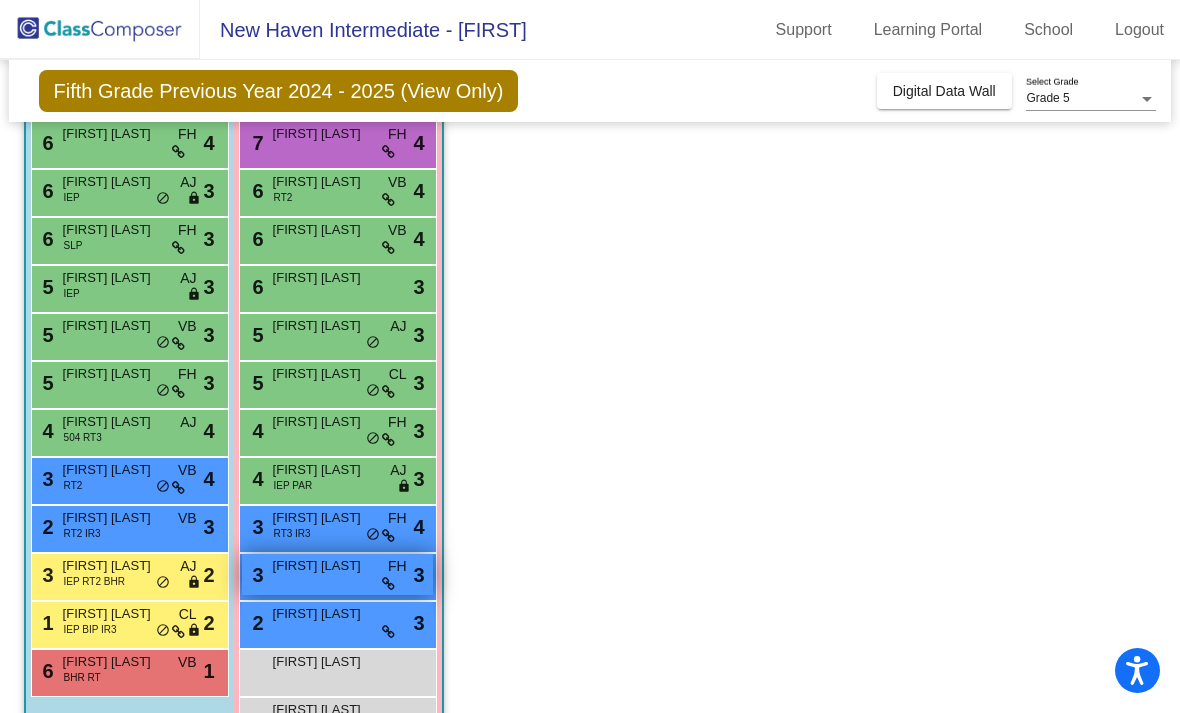 click on "3 [FIRST] [LAST] FH lock do_not_disturb_alt 3" at bounding box center [337, 574] 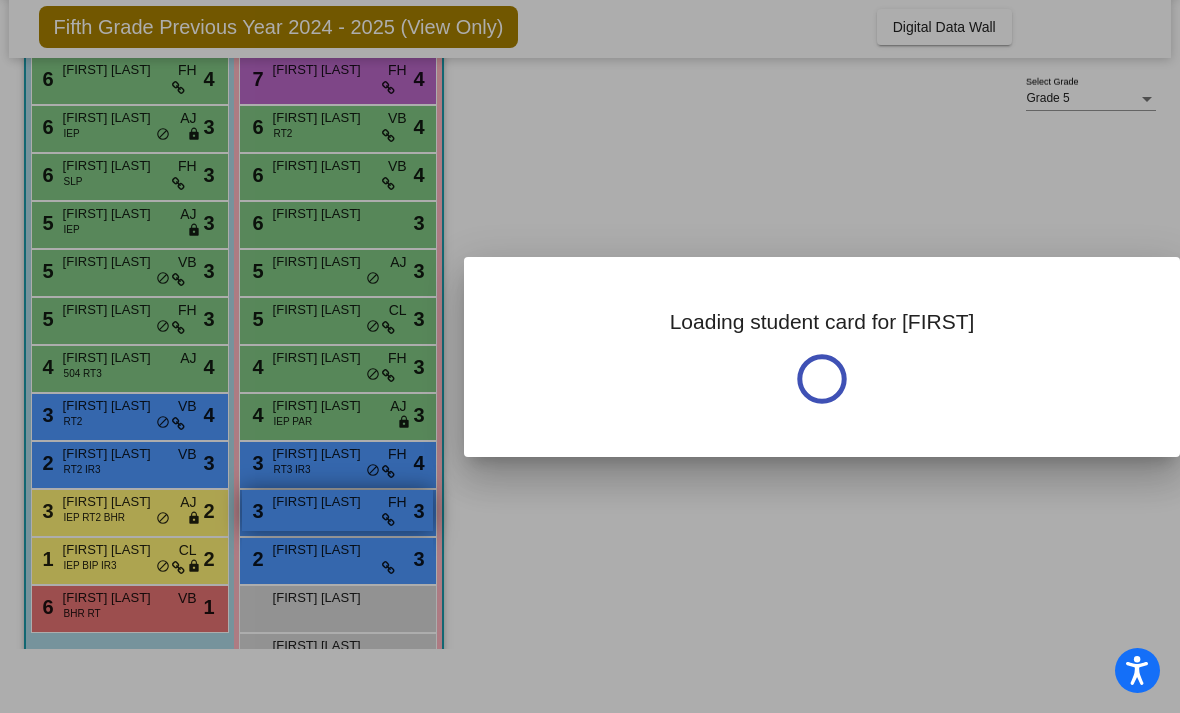 scroll, scrollTop: 0, scrollLeft: 0, axis: both 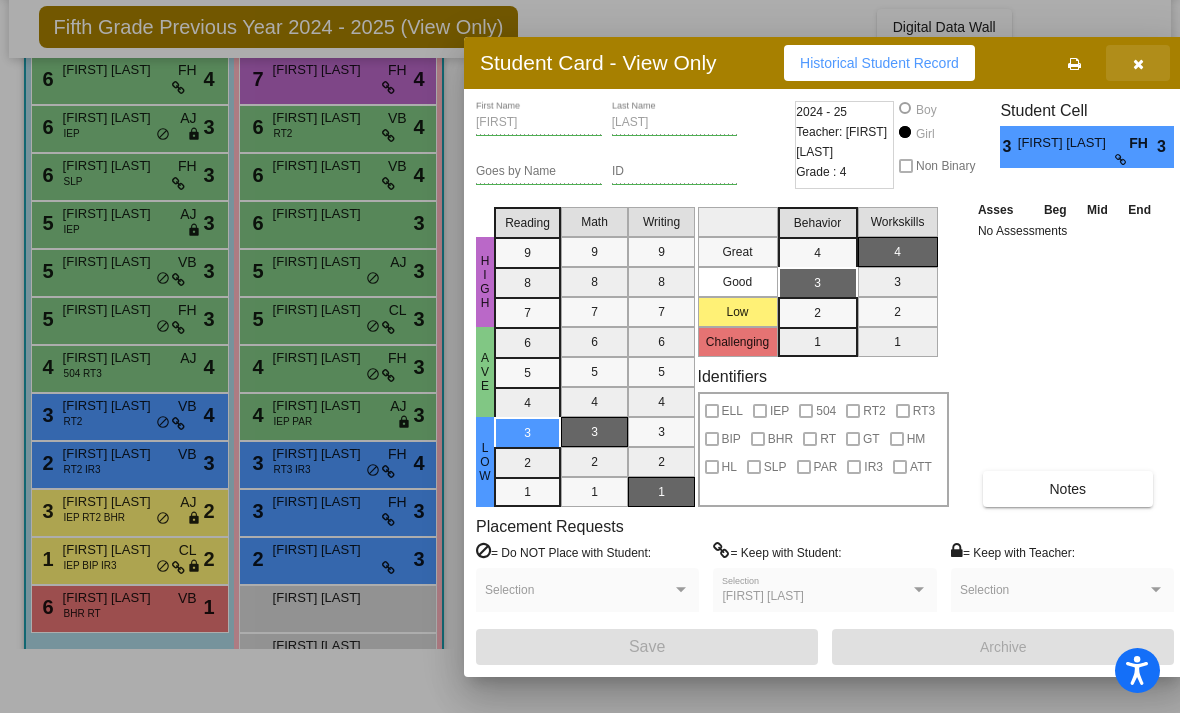 click at bounding box center [1138, 64] 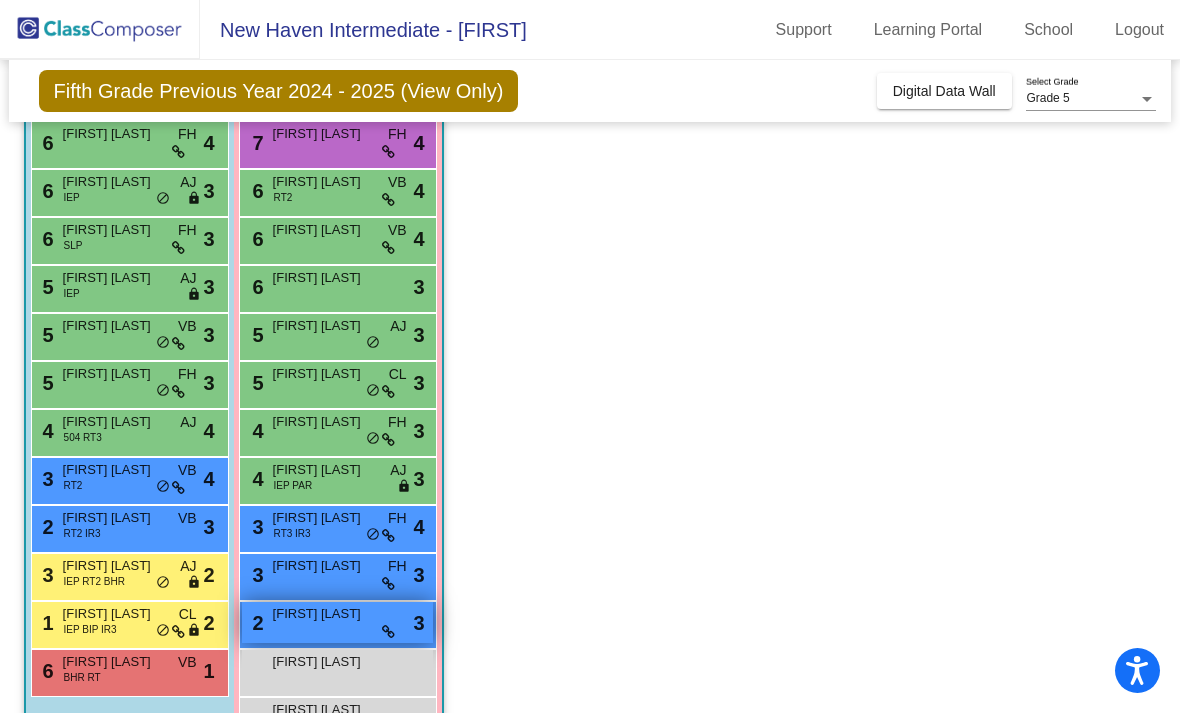 click on "[FIRST] [LAST]" at bounding box center (323, 614) 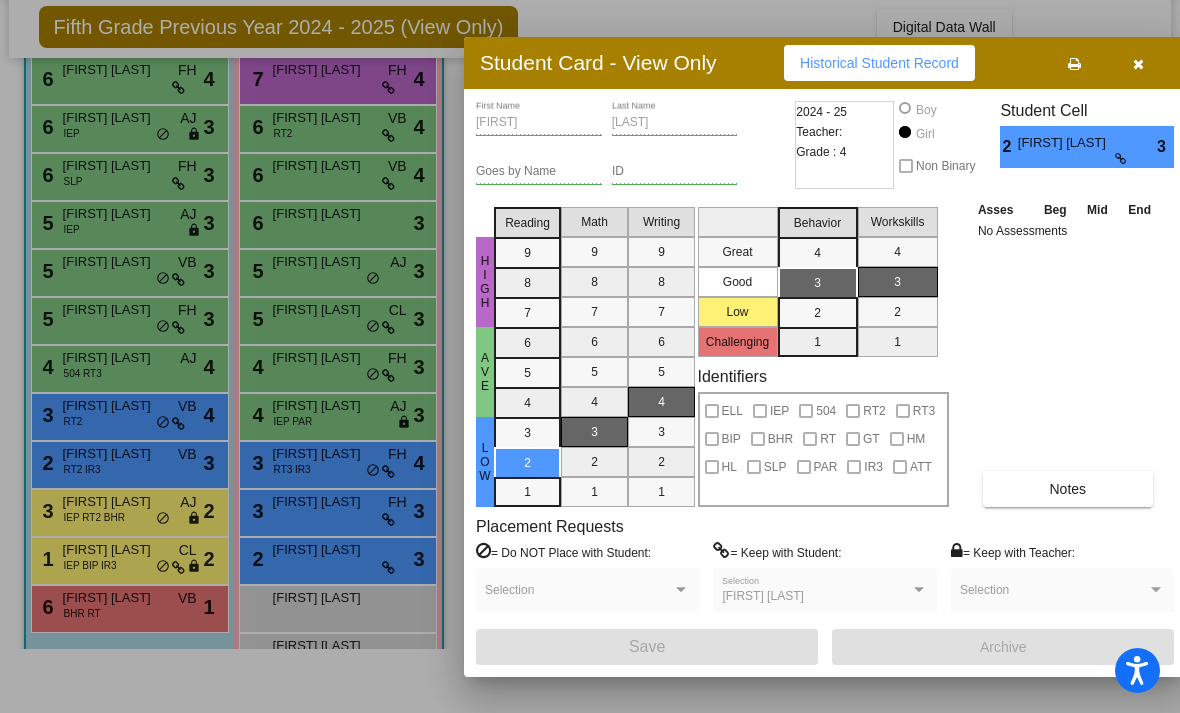 click at bounding box center (1138, 63) 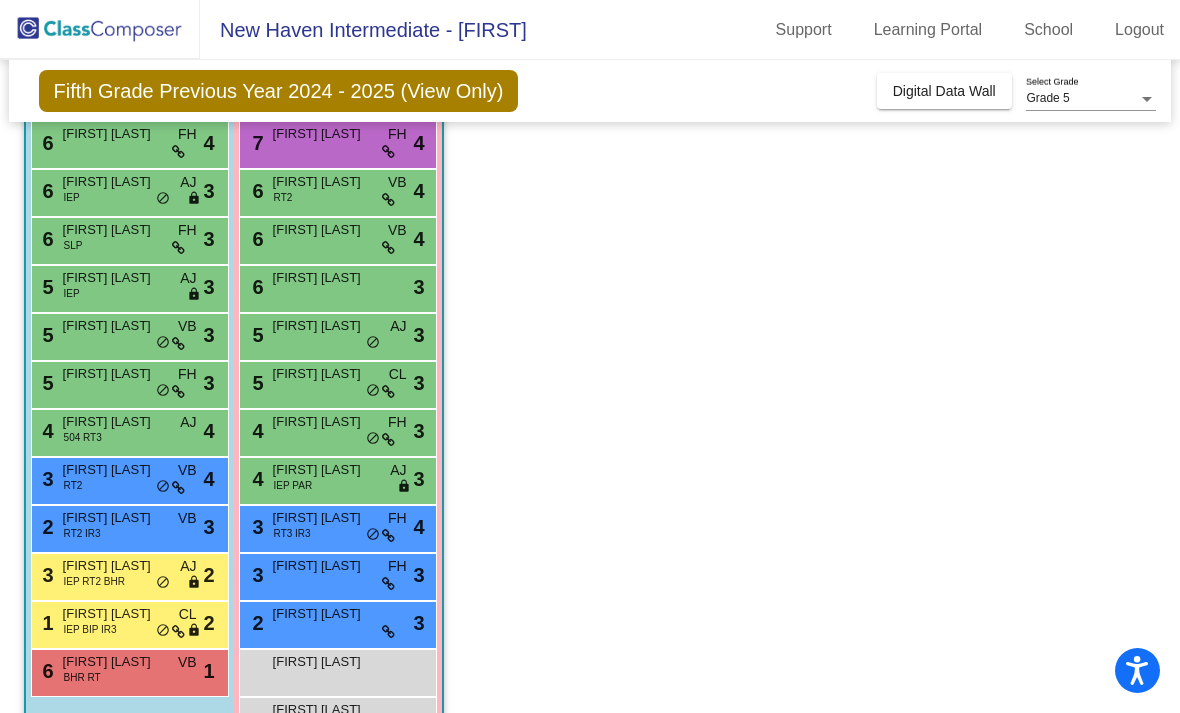 scroll, scrollTop: 64, scrollLeft: 0, axis: vertical 